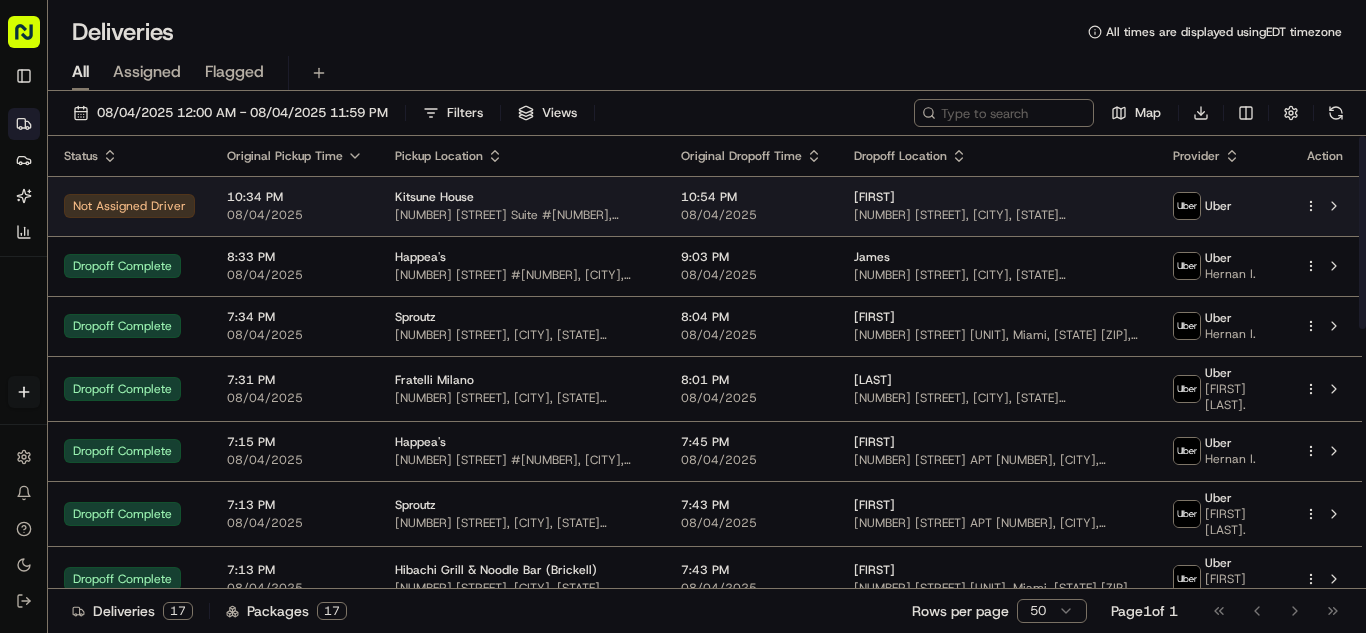 scroll, scrollTop: 0, scrollLeft: 0, axis: both 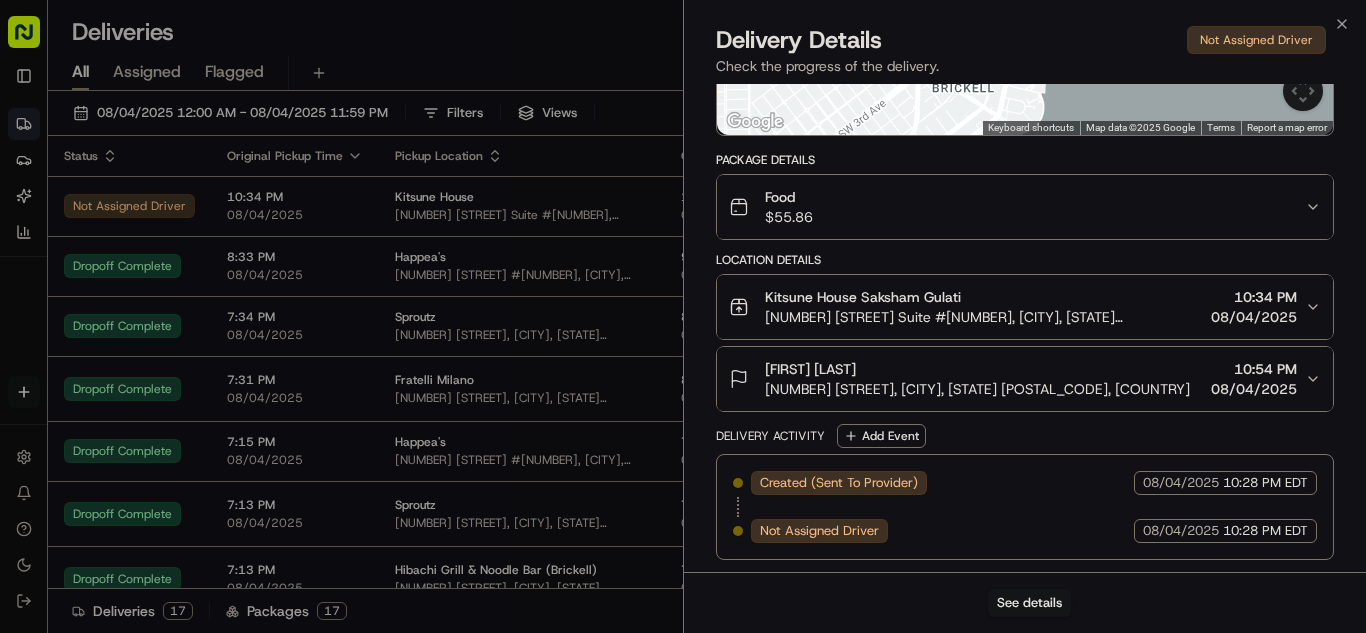 click on "Food $ 55.86" at bounding box center (1017, 207) 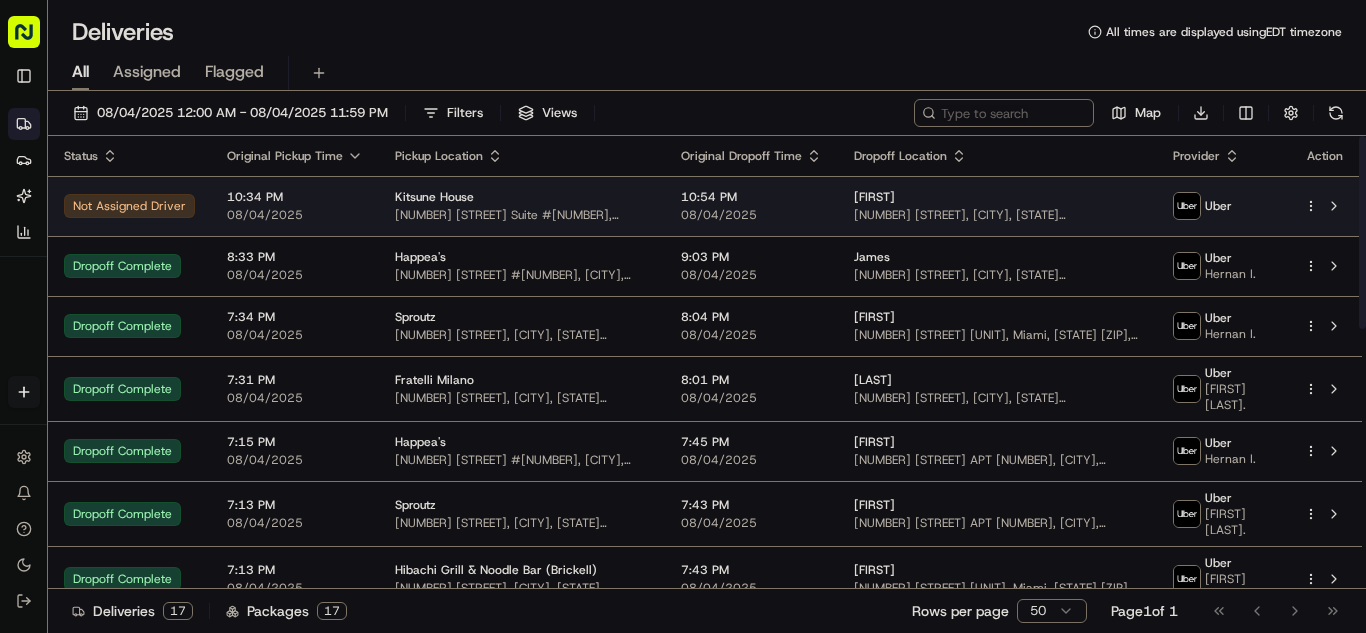 click on "08/04/2025" at bounding box center (295, 215) 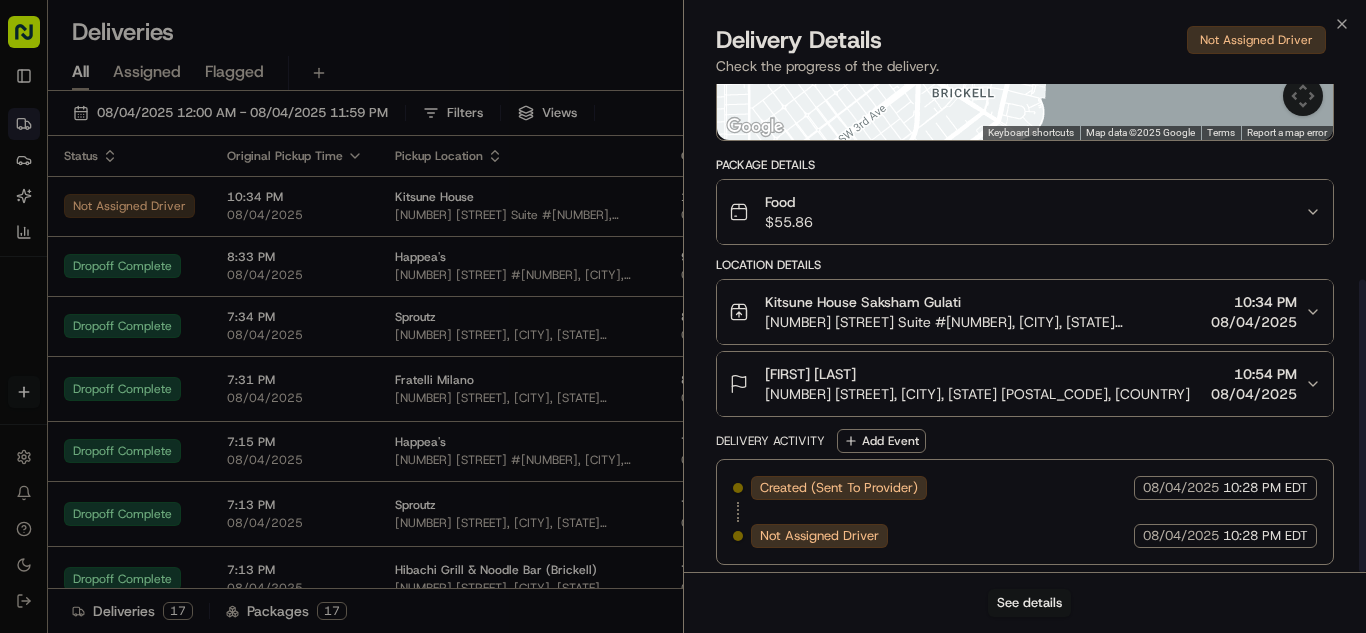 scroll, scrollTop: 326, scrollLeft: 0, axis: vertical 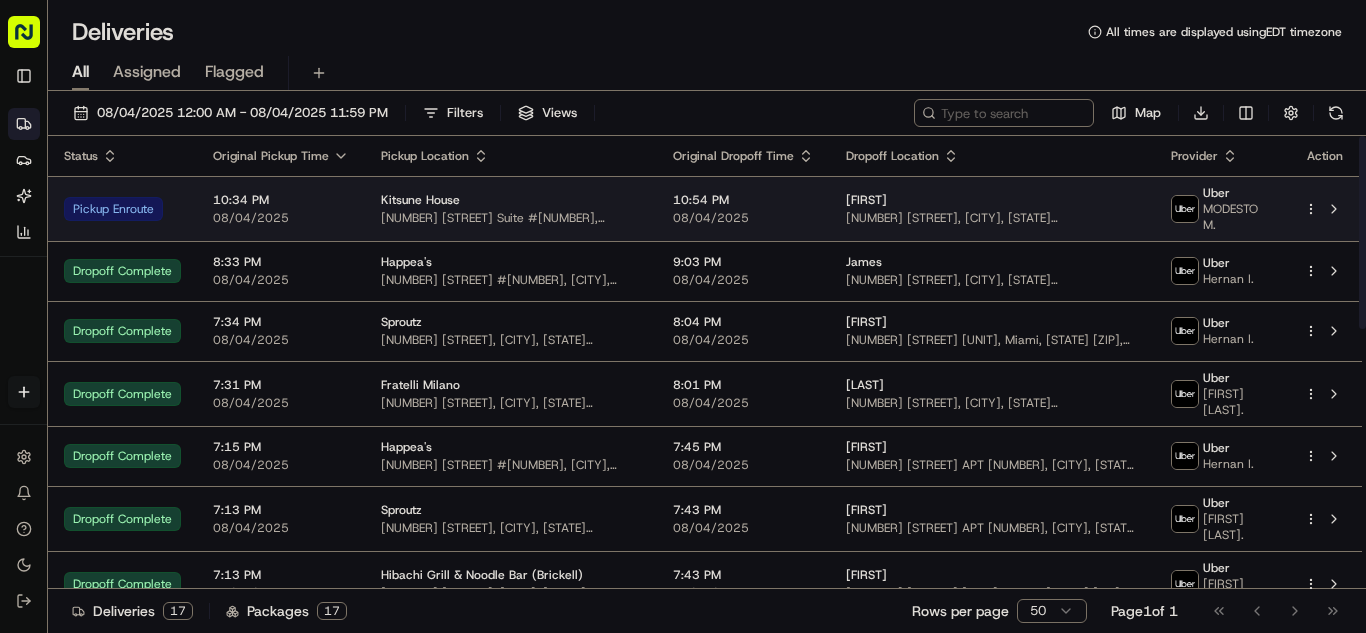 click on "08/04/2025" at bounding box center (281, 218) 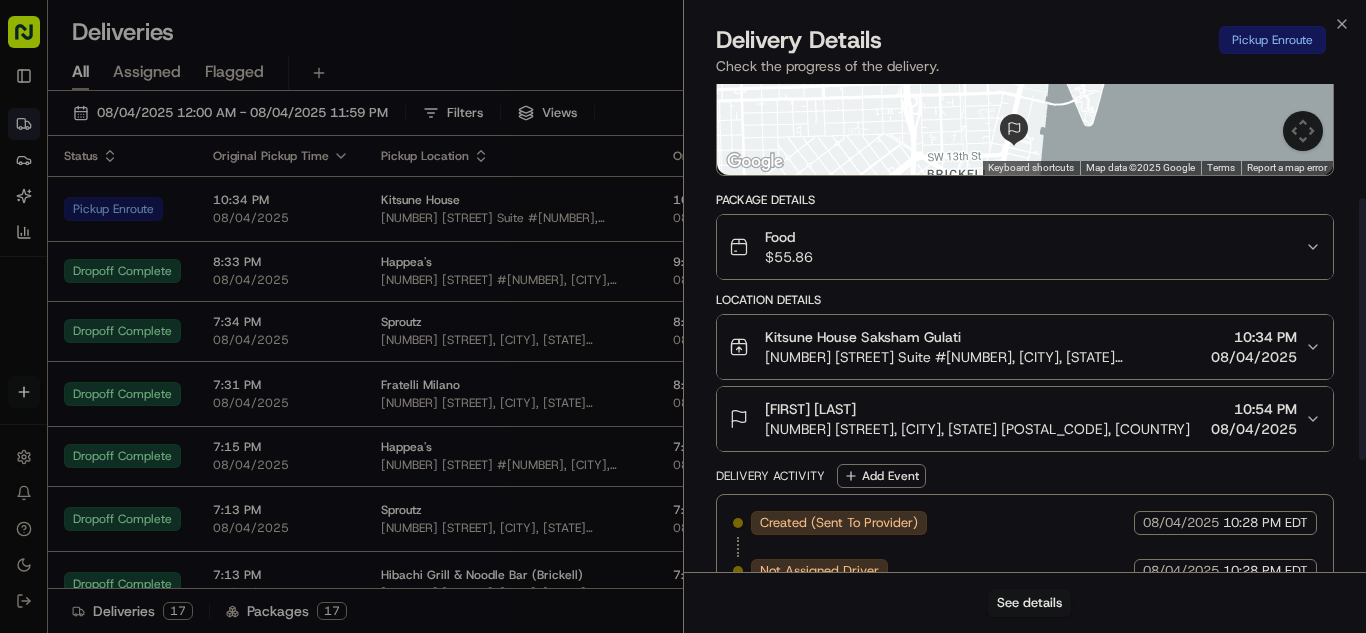 scroll, scrollTop: 400, scrollLeft: 0, axis: vertical 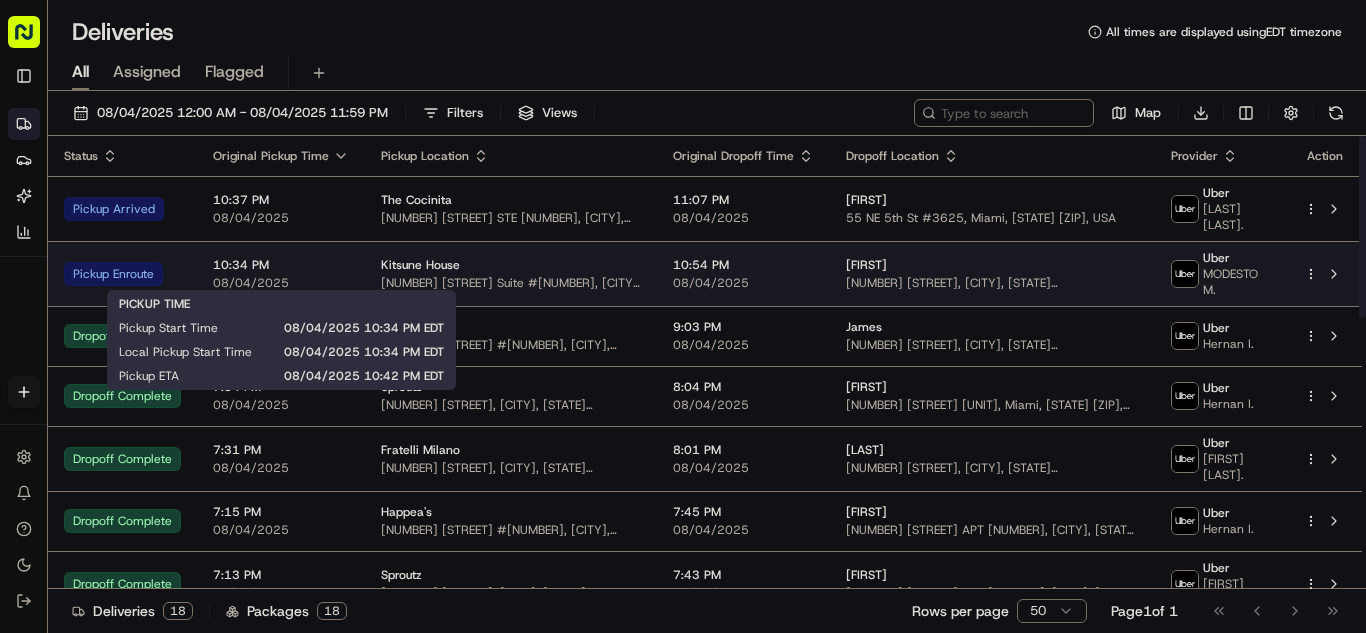 click on "08/04/2025" at bounding box center [281, 283] 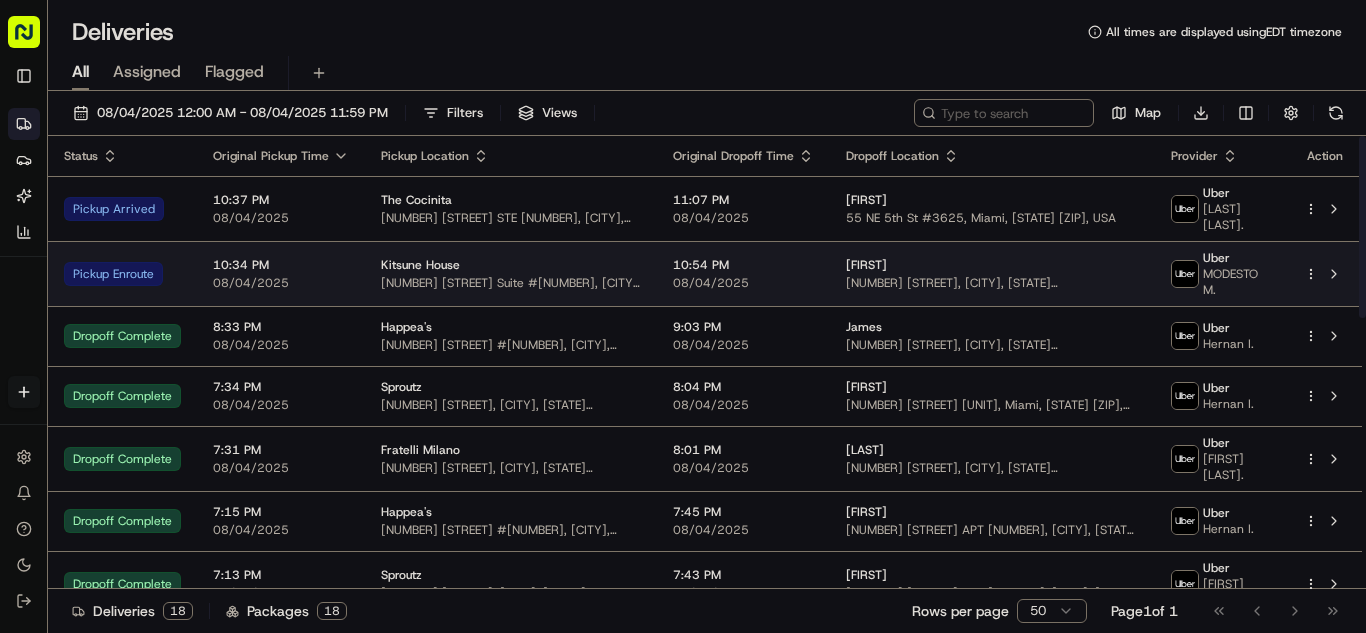 click on "[TIME] [DATE]" at bounding box center (281, 273) 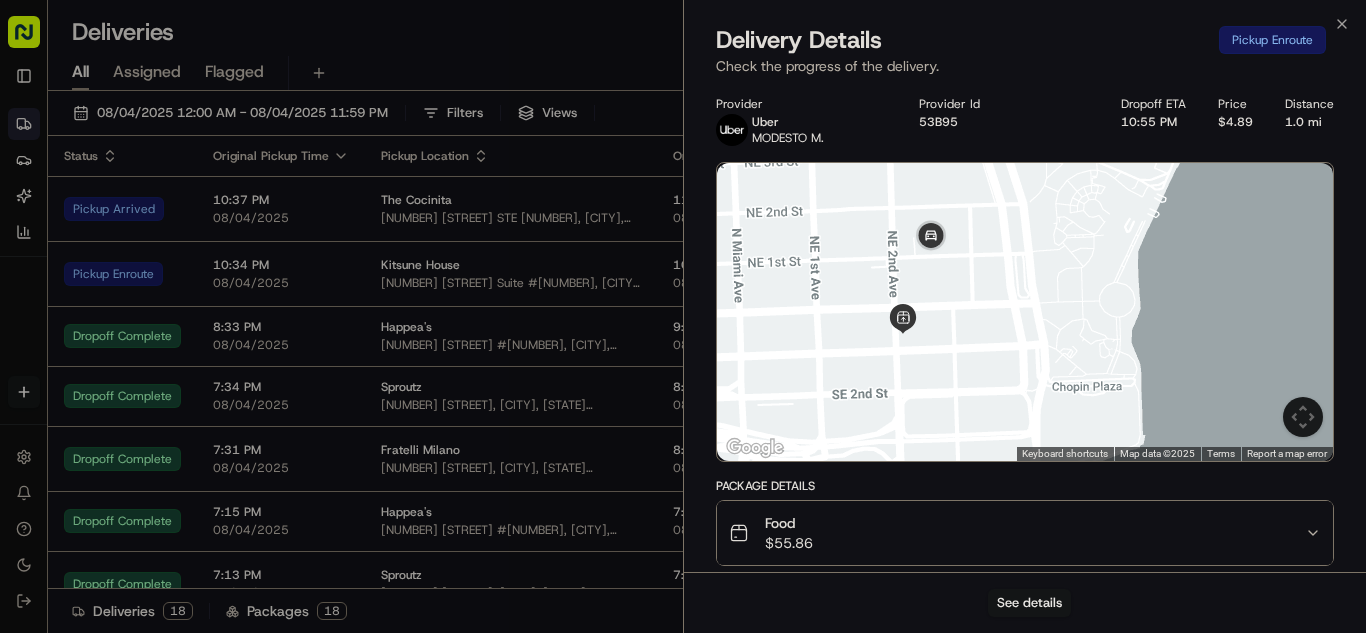 drag, startPoint x: 864, startPoint y: 296, endPoint x: 945, endPoint y: 280, distance: 82.565125 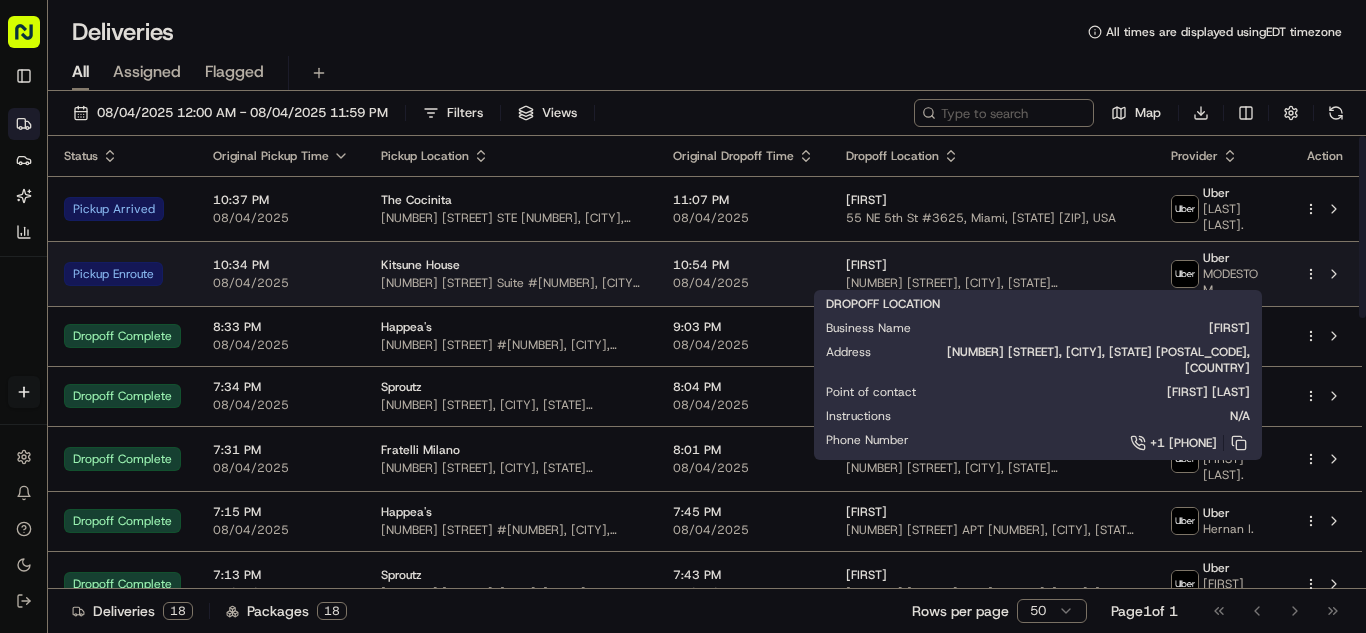 click on "[NUMBER] [STREET], [CITY], [STATE] [POSTAL_CODE], [COUNTRY]" at bounding box center [992, 283] 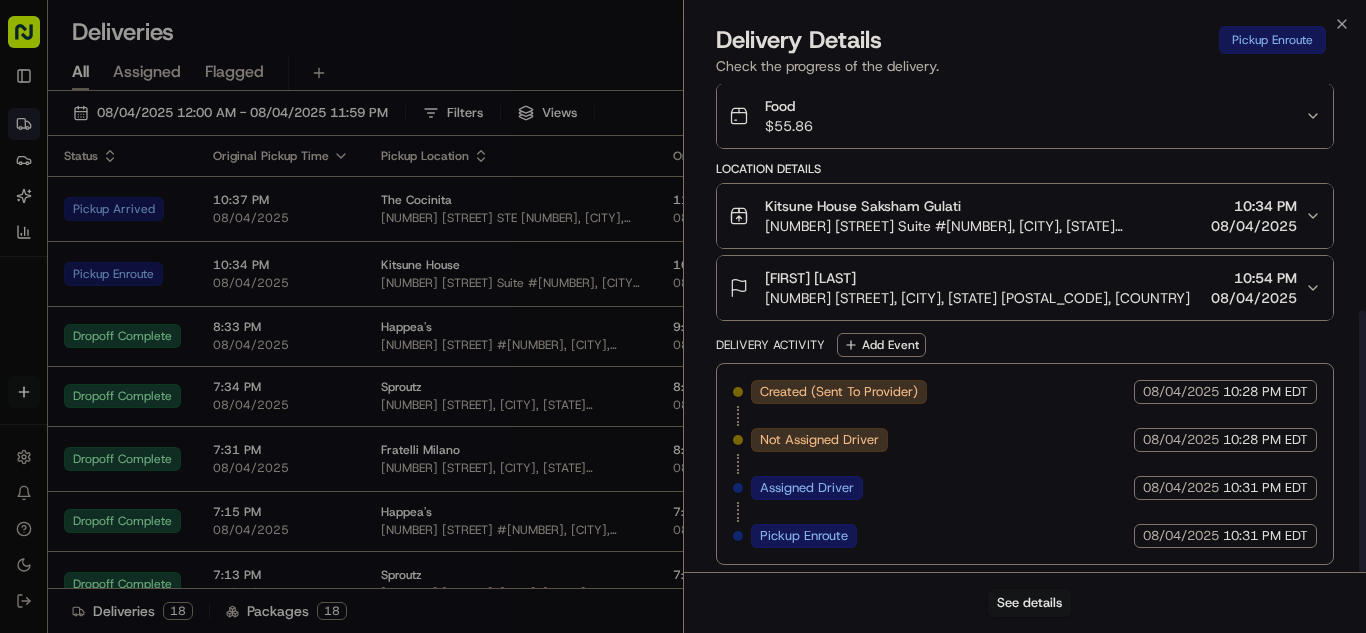 scroll, scrollTop: 422, scrollLeft: 0, axis: vertical 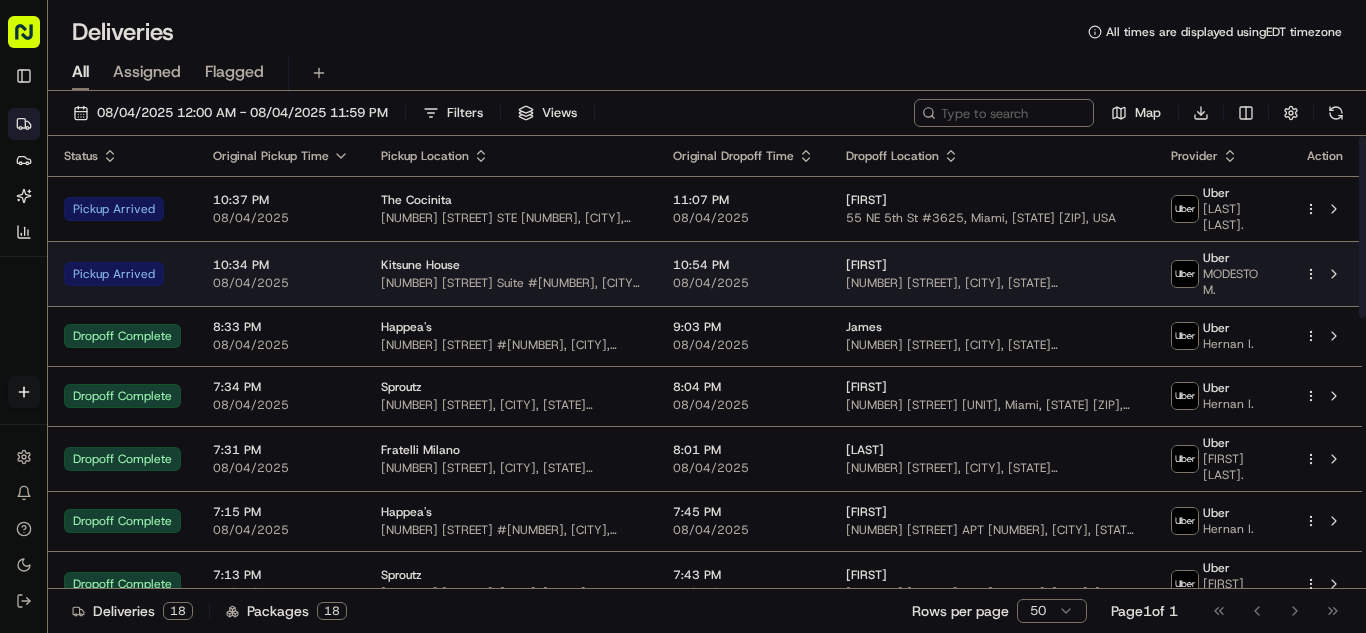 click on "08/04/2025" at bounding box center (281, 283) 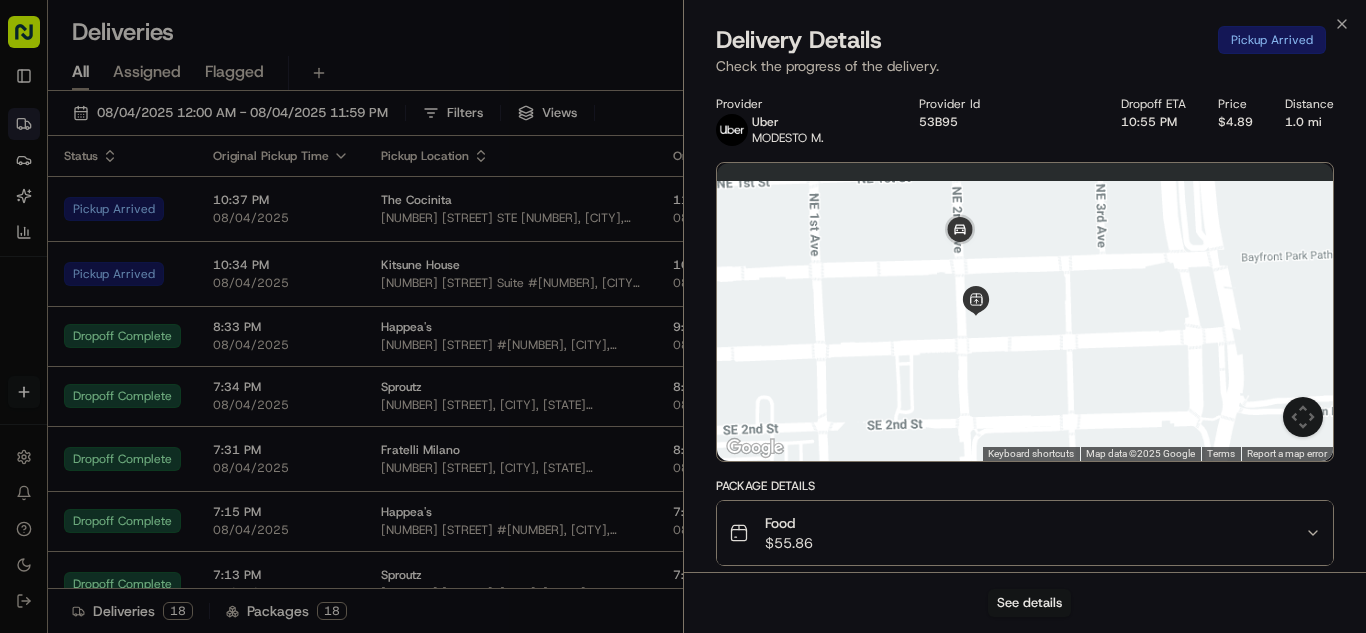 drag, startPoint x: 997, startPoint y: 239, endPoint x: 954, endPoint y: 301, distance: 75.45197 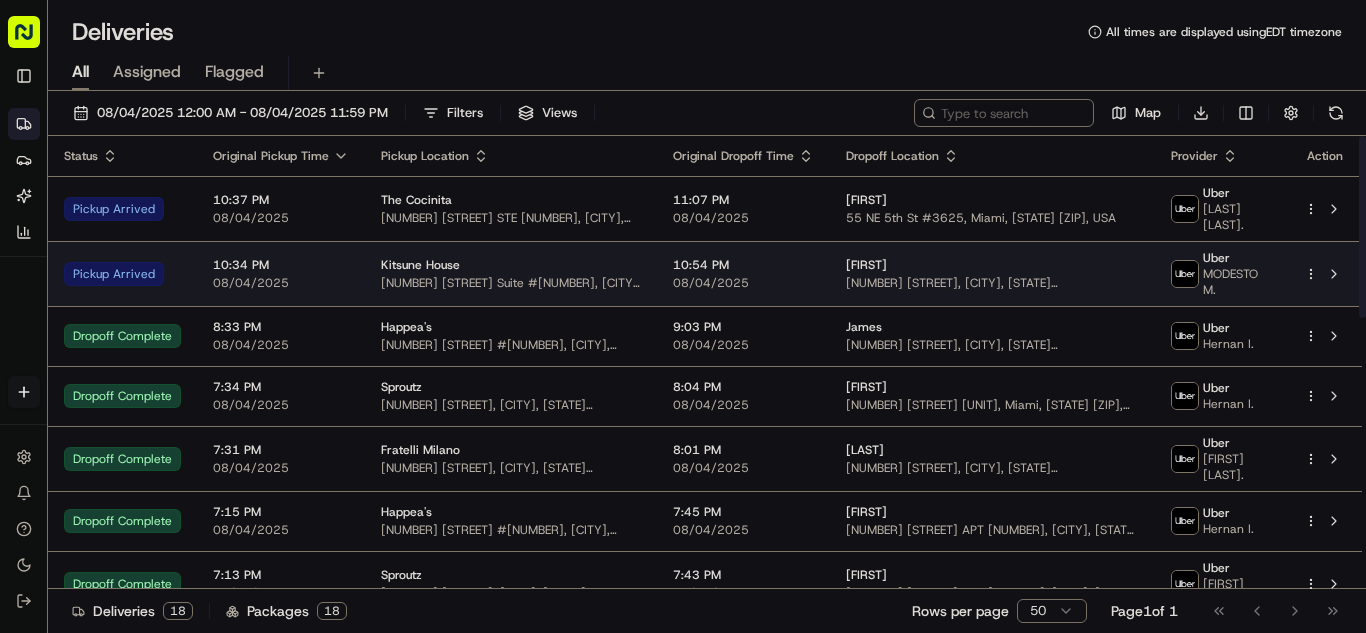 click on "08/04/2025" at bounding box center (281, 283) 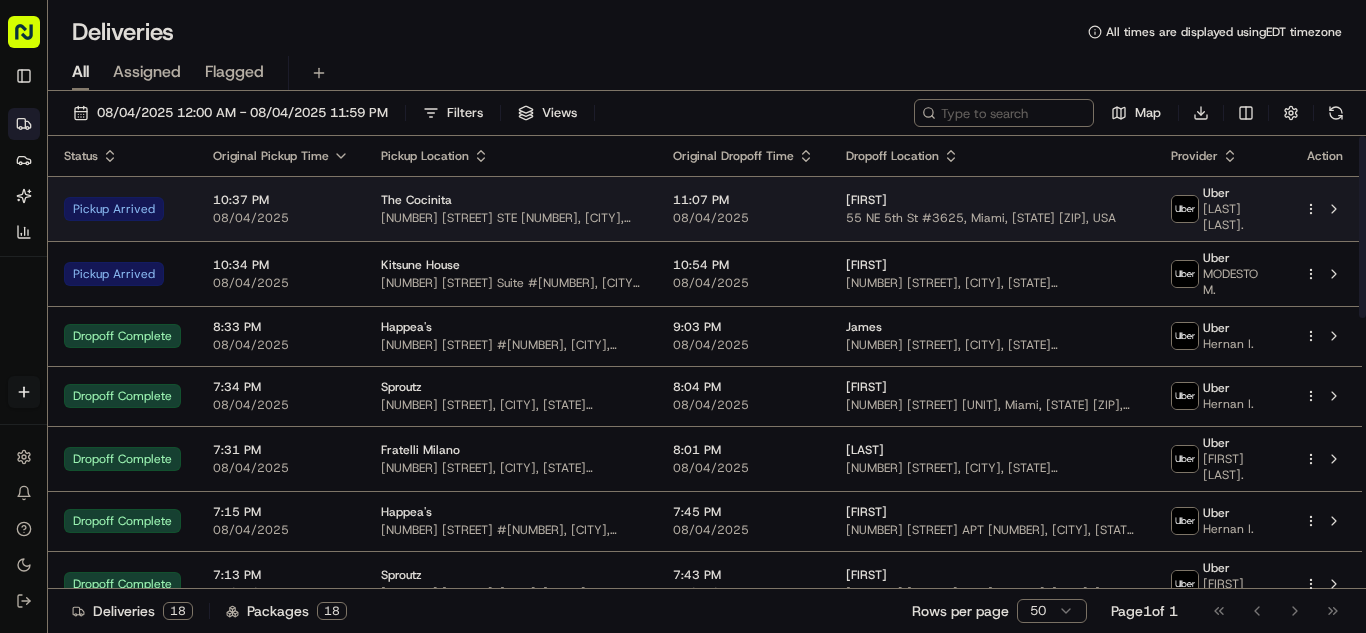 click on "10:37 PM" at bounding box center (281, 200) 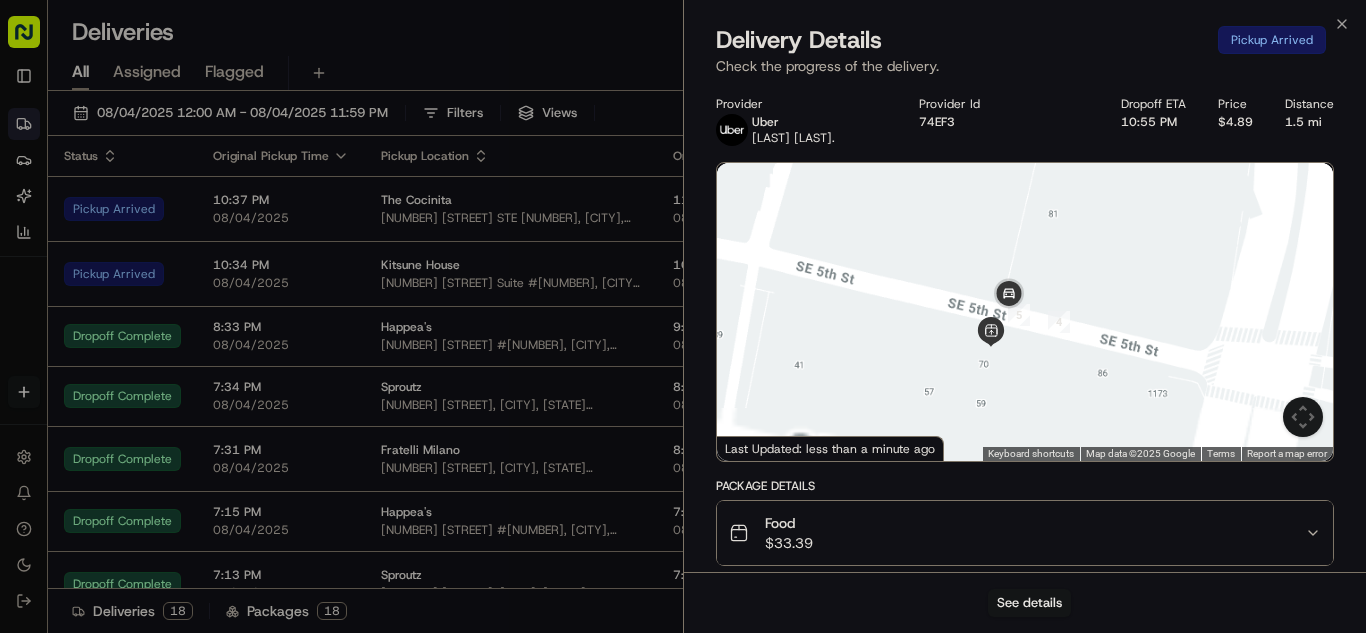 drag, startPoint x: 1005, startPoint y: 387, endPoint x: 1019, endPoint y: 280, distance: 107.912 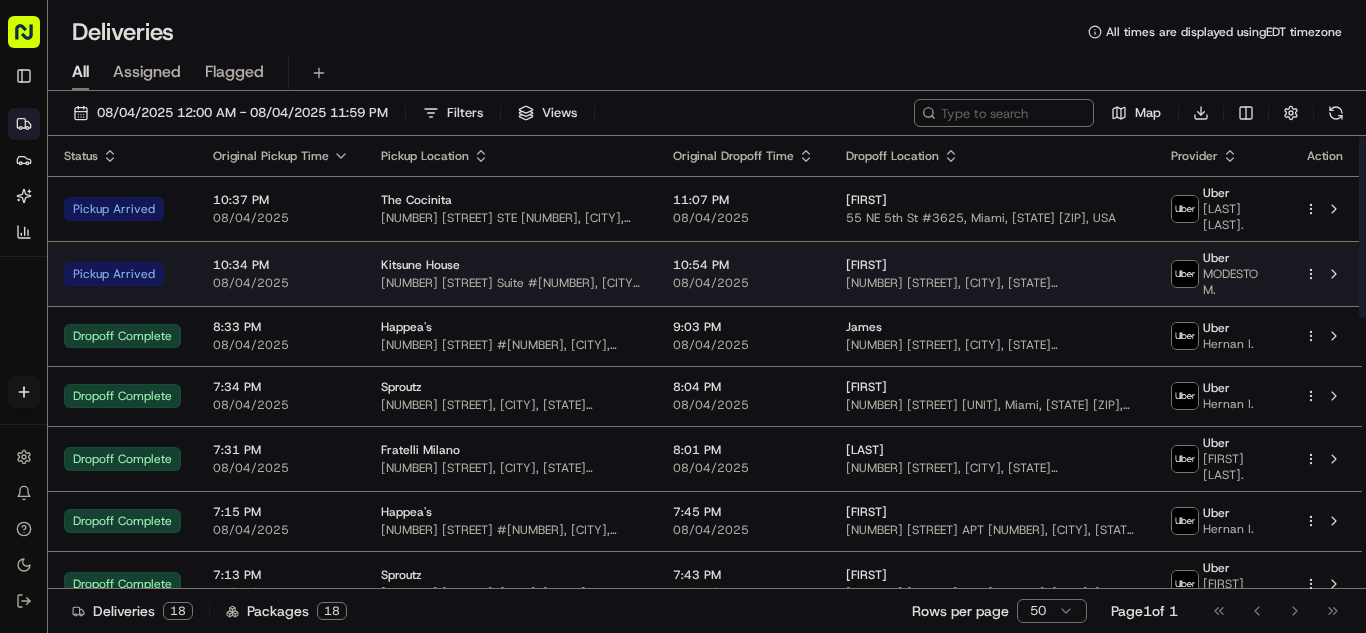 click on "[FIRST] 101 SE 12th St, Miami, [STATE] [ZIP], USA" at bounding box center (992, 273) 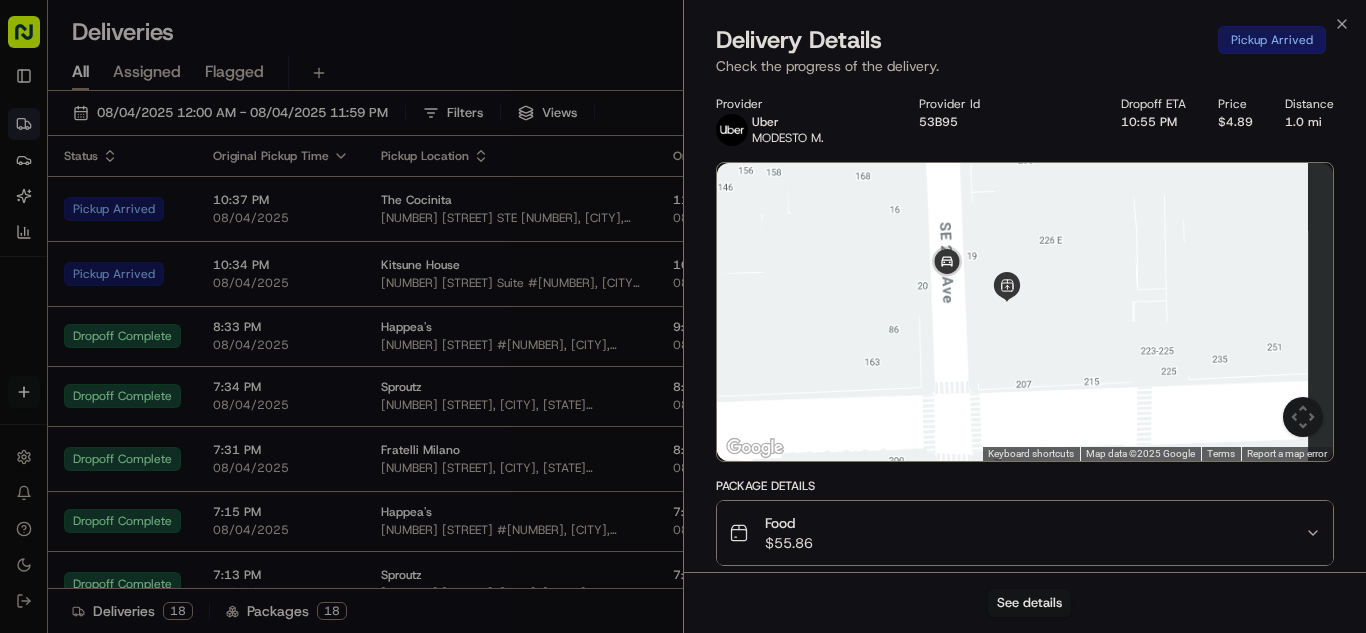 drag, startPoint x: 1061, startPoint y: 256, endPoint x: 964, endPoint y: 284, distance: 100.96039 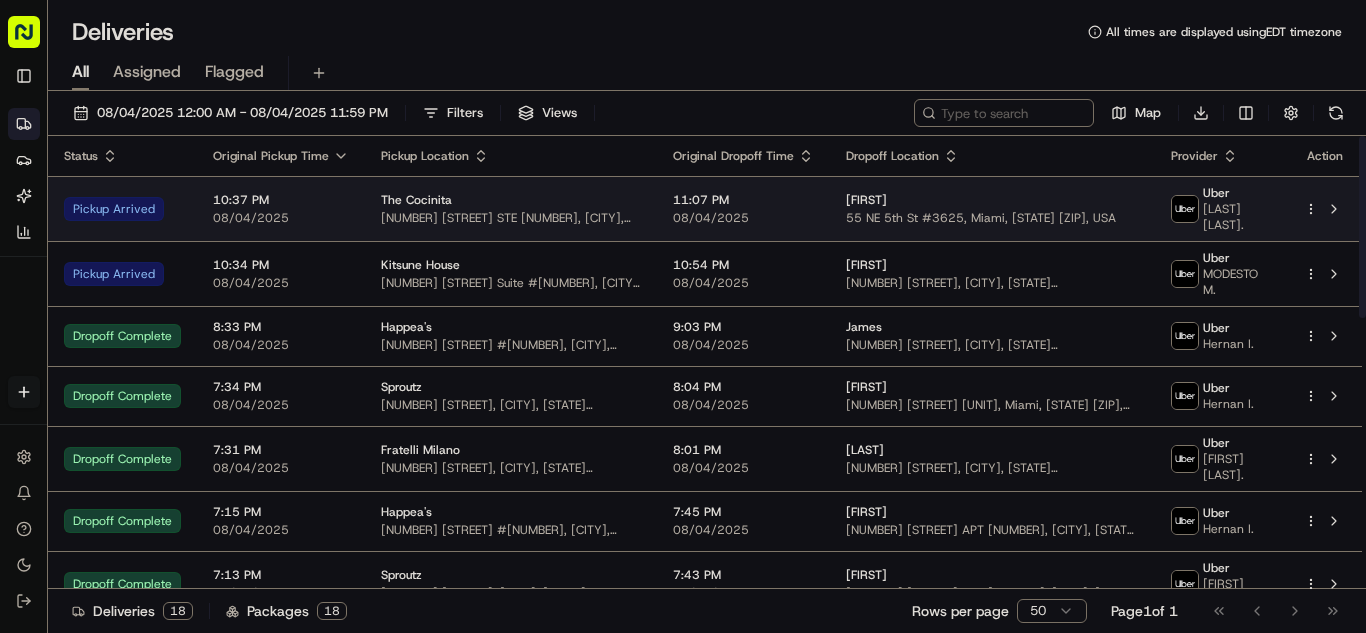 click on "08/04/2025" at bounding box center [281, 218] 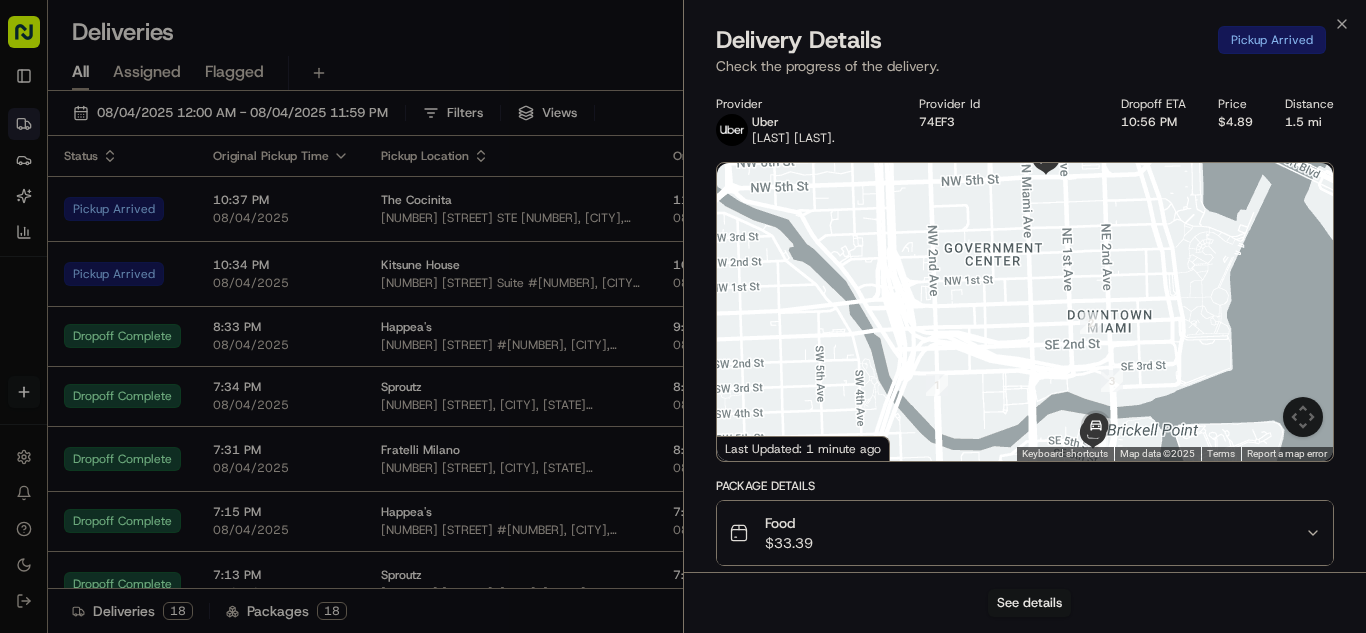 drag, startPoint x: 999, startPoint y: 383, endPoint x: 999, endPoint y: 246, distance: 137 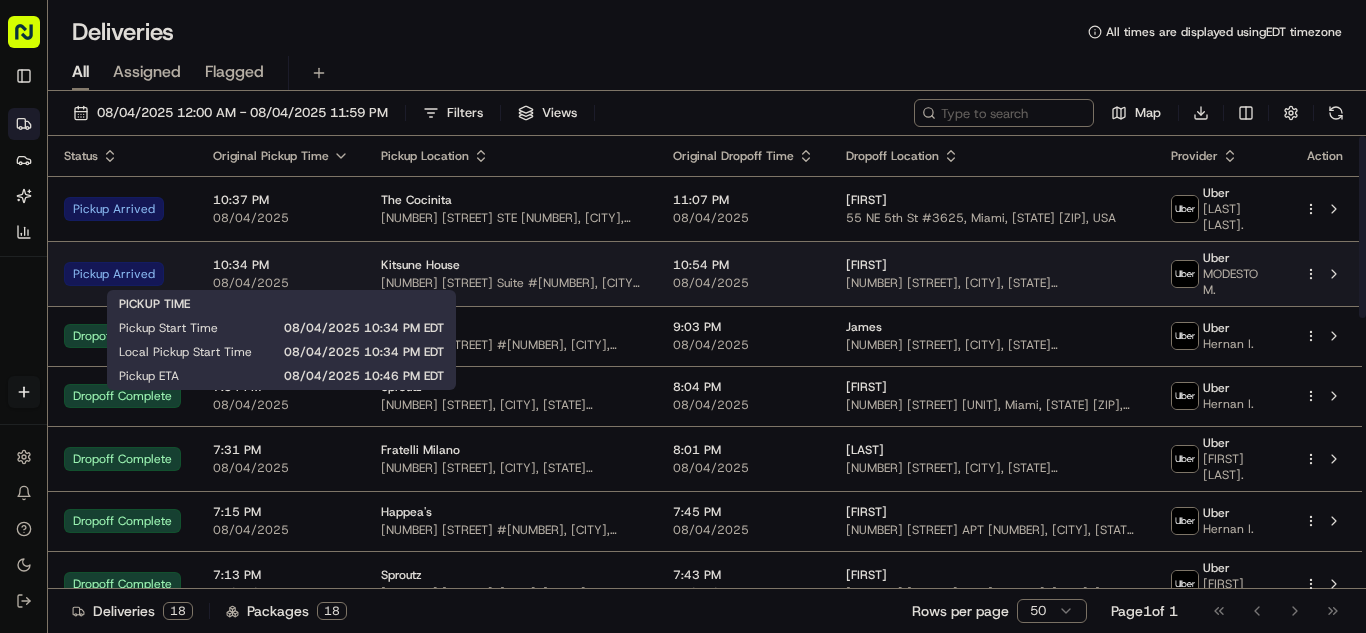 click on "08/04/2025" at bounding box center [281, 283] 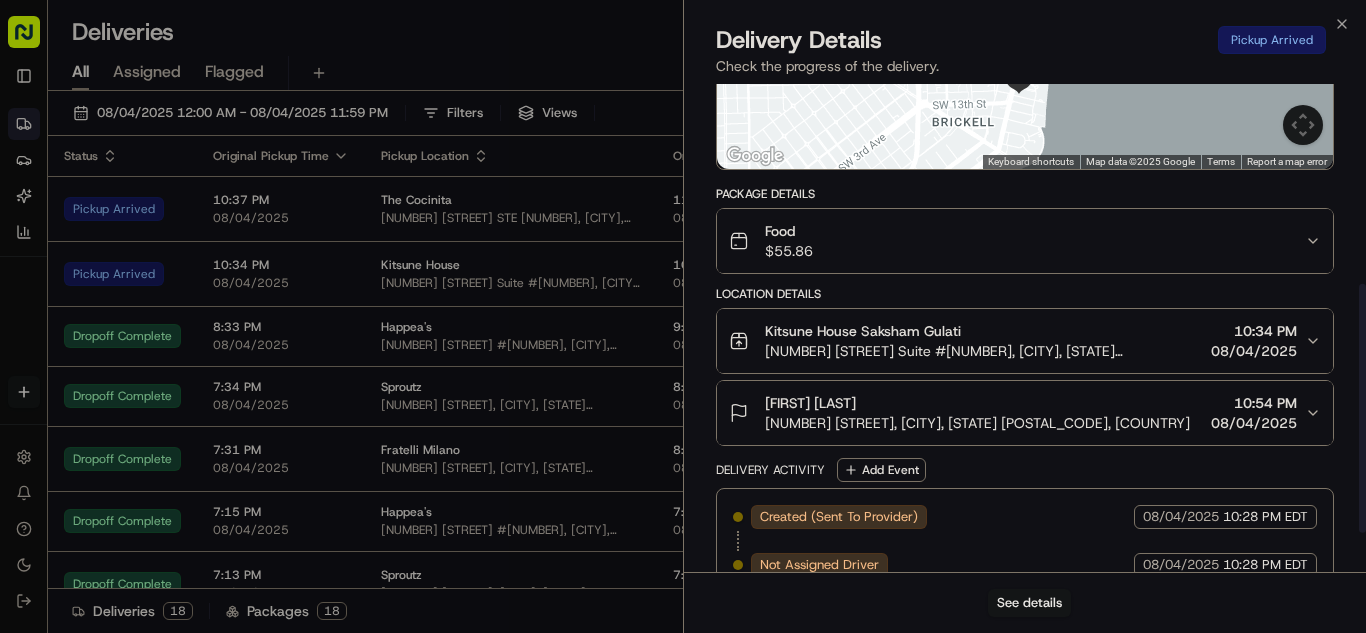 scroll, scrollTop: 470, scrollLeft: 0, axis: vertical 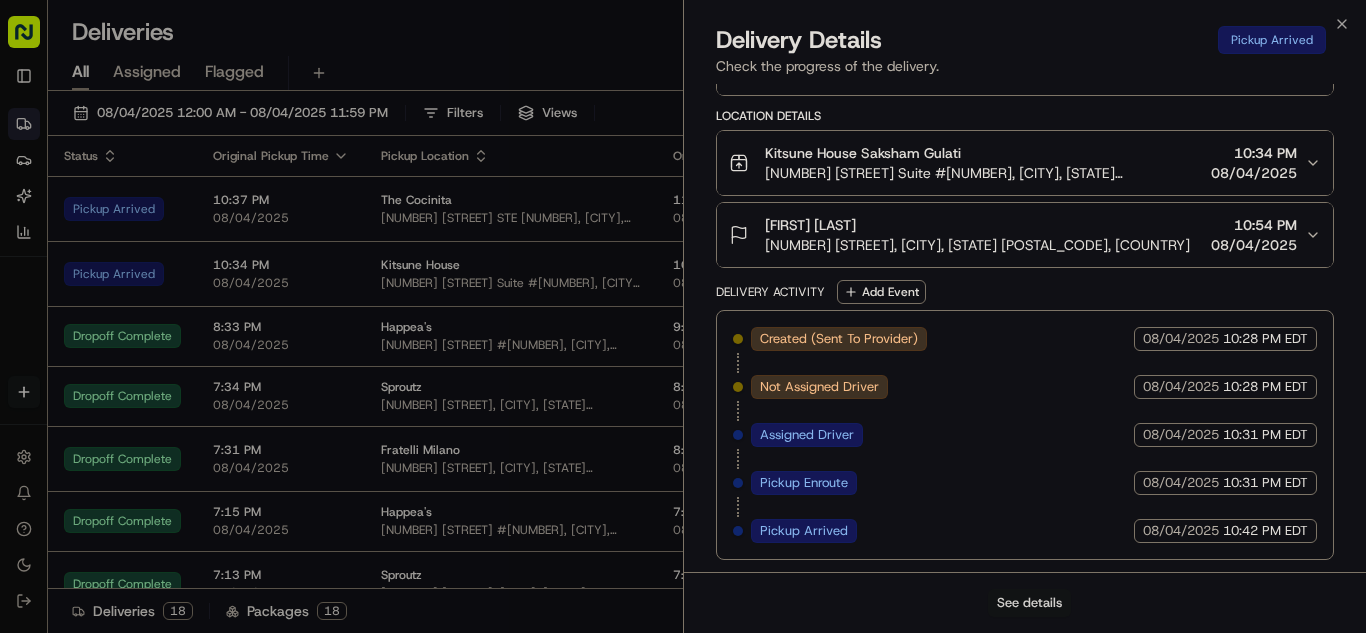 click on "See details" at bounding box center [1029, 603] 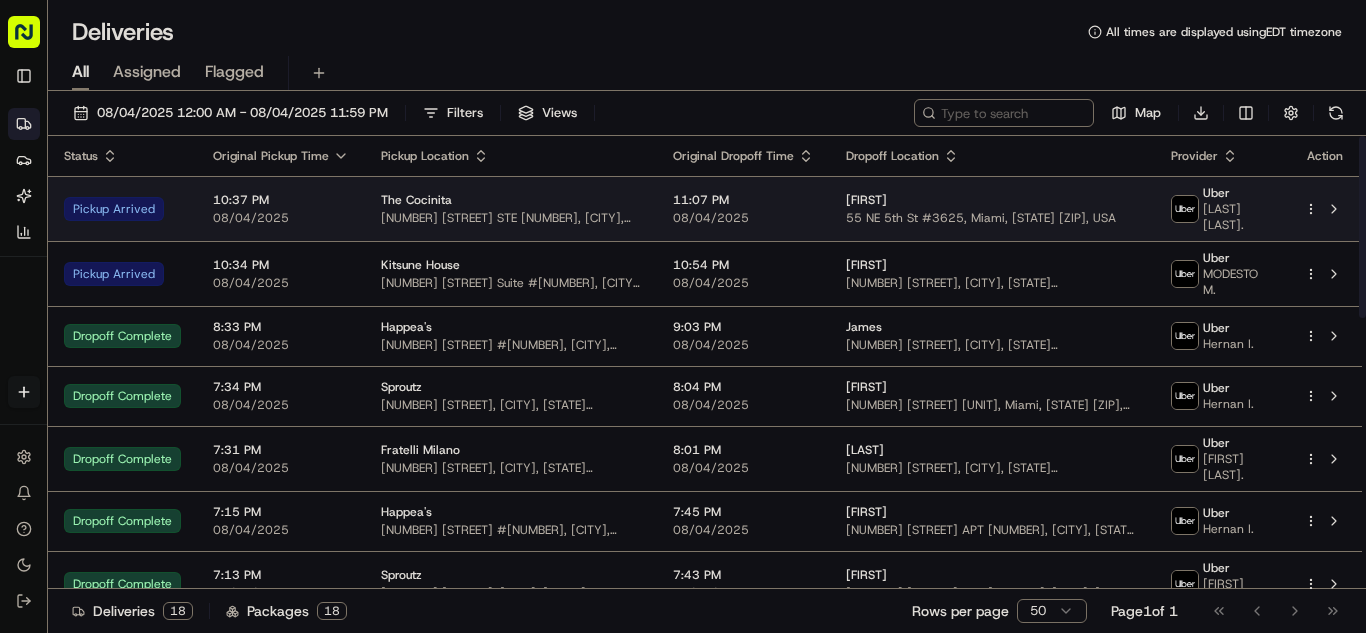 click on "08/04/2025" at bounding box center [281, 218] 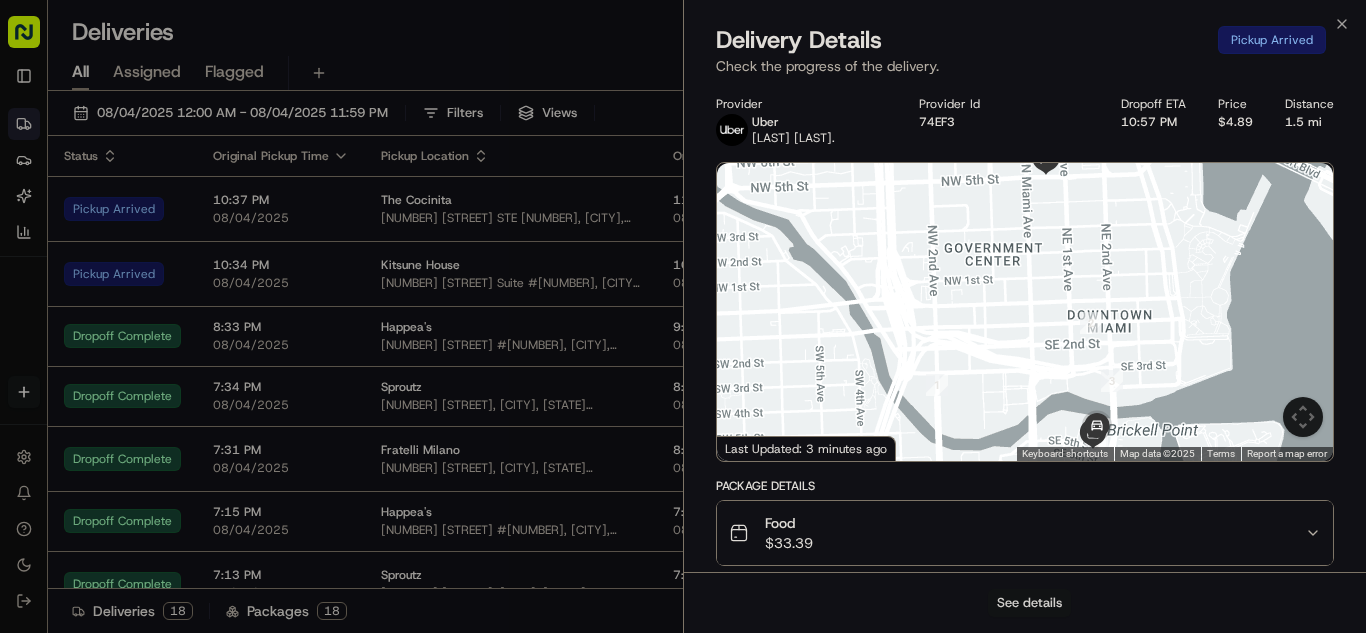click on "See details" at bounding box center (1029, 603) 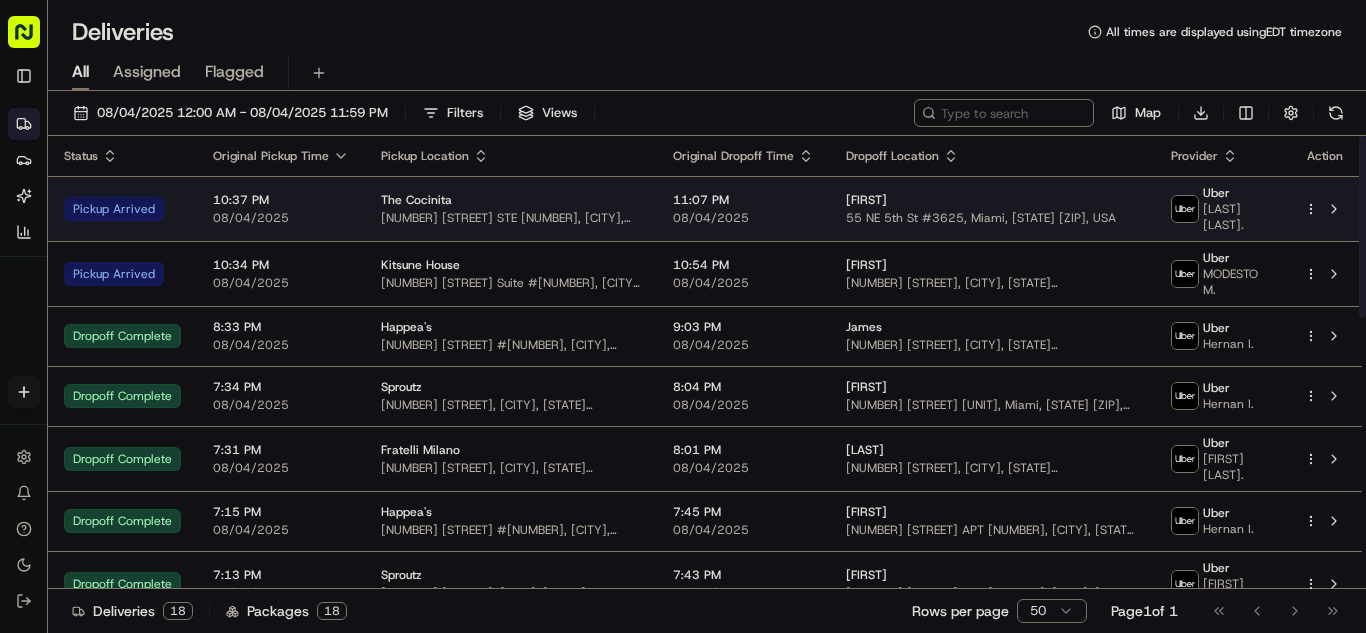 click on "Pickup Arrived" at bounding box center [122, 209] 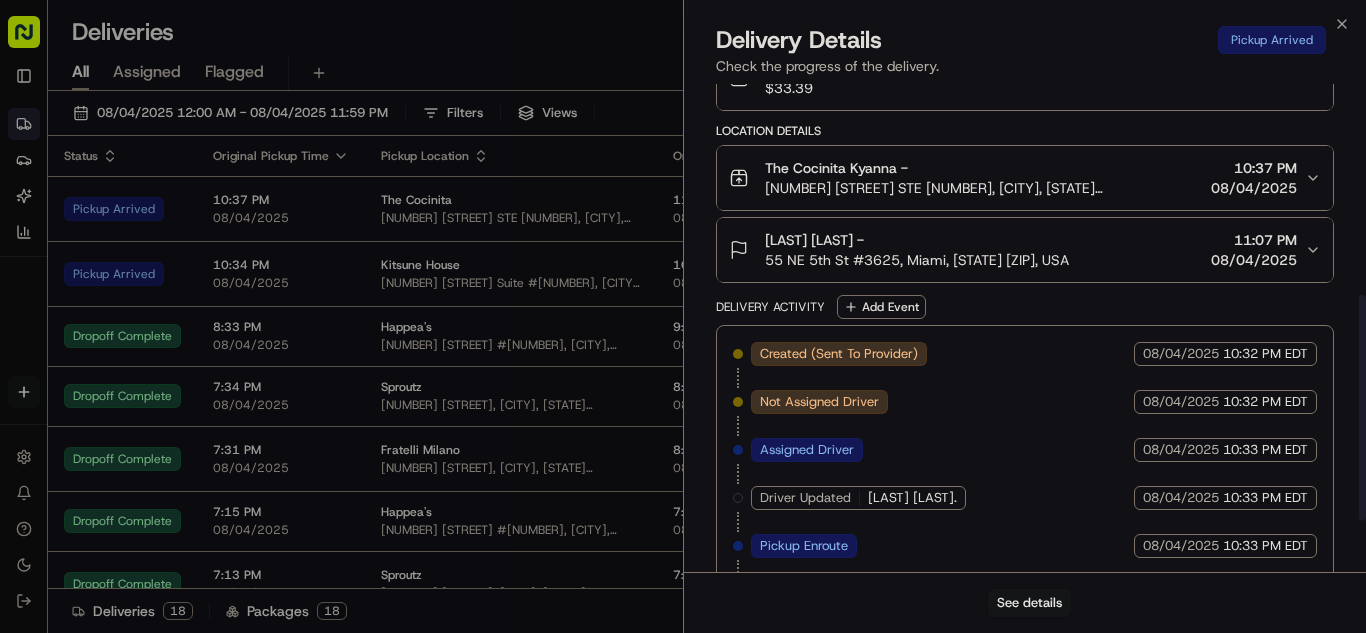 scroll, scrollTop: 566, scrollLeft: 0, axis: vertical 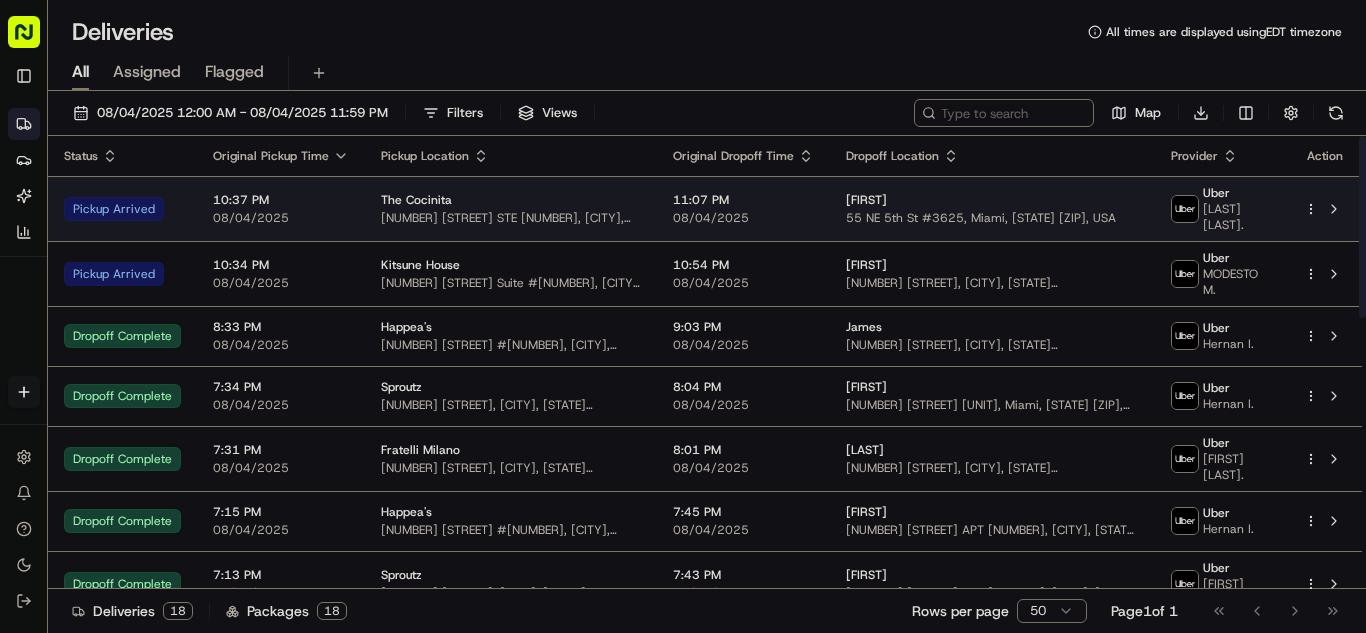 click on "08/04/2025" at bounding box center [281, 218] 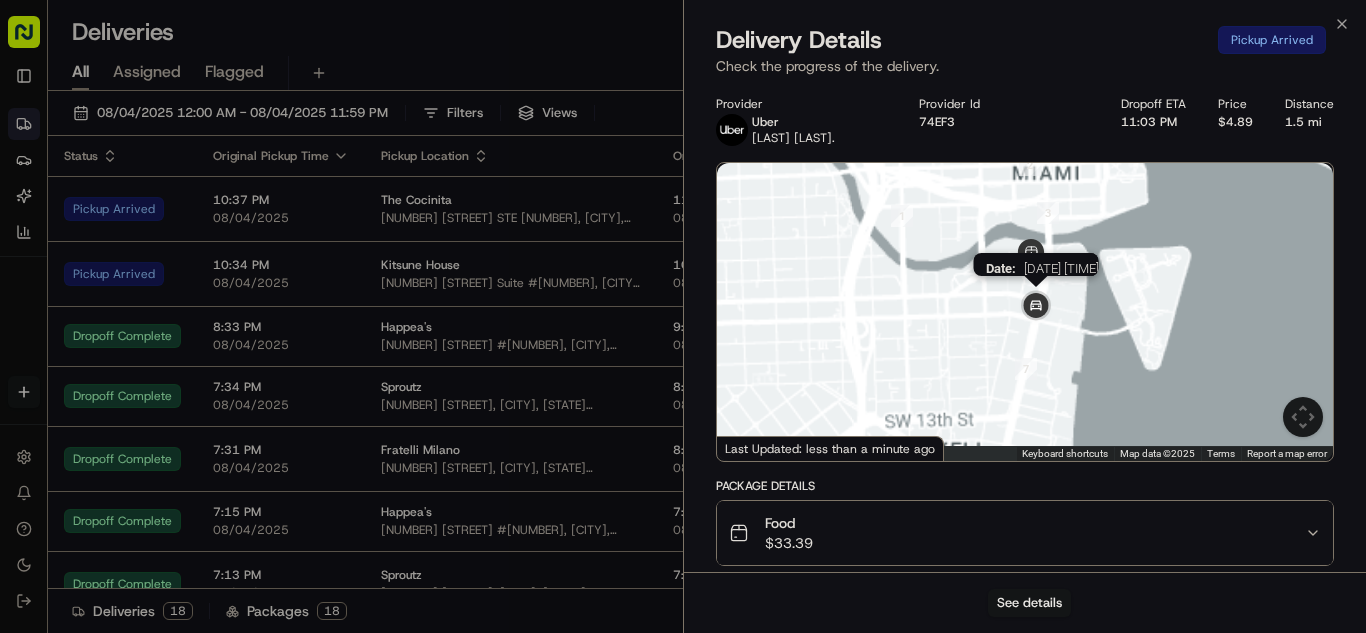 drag, startPoint x: 1034, startPoint y: 373, endPoint x: 1046, endPoint y: 305, distance: 69.050705 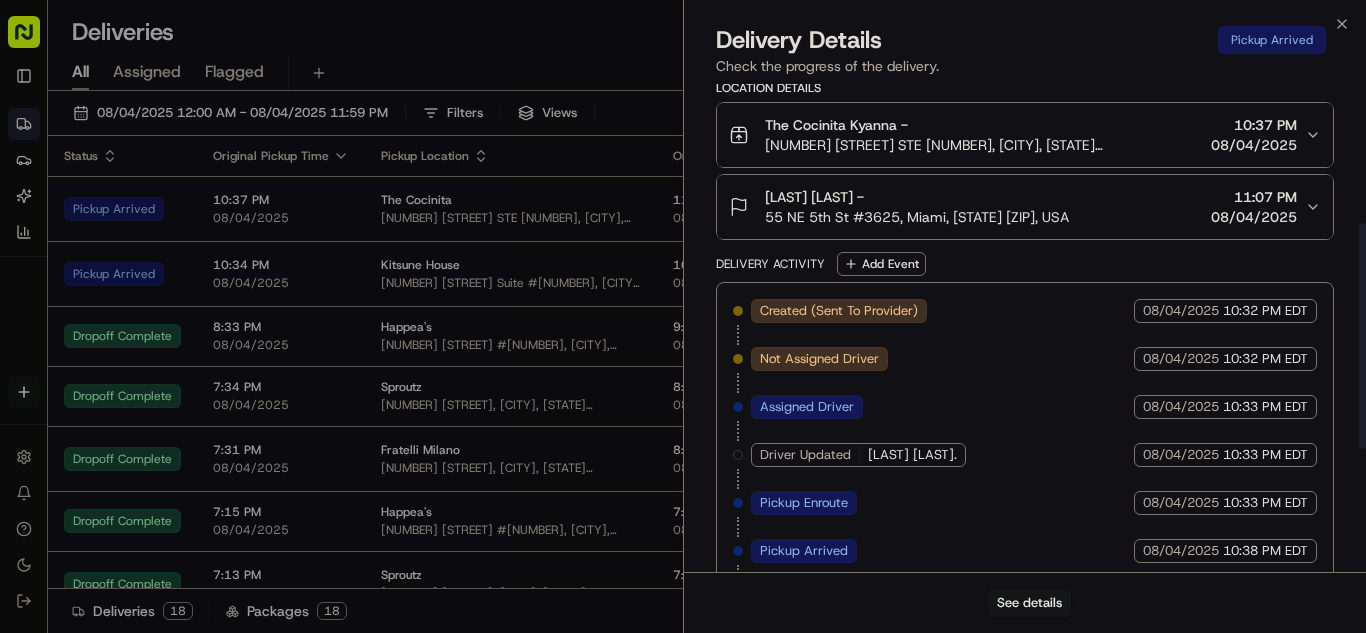 scroll, scrollTop: 566, scrollLeft: 0, axis: vertical 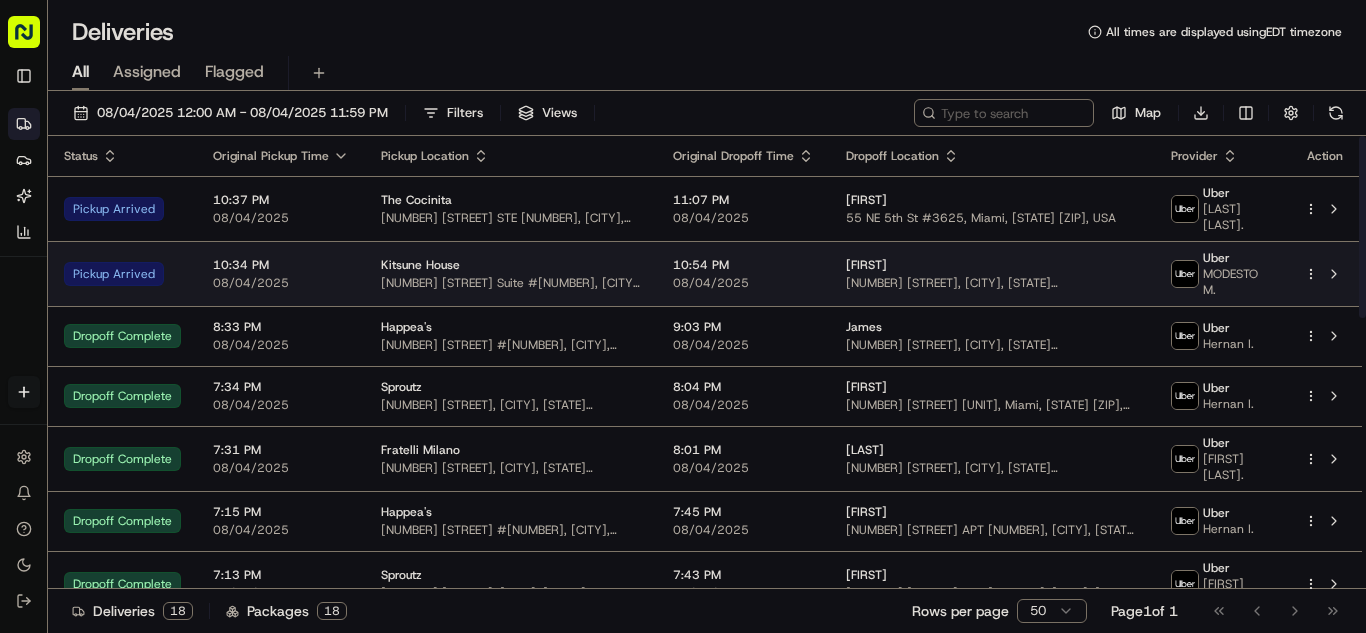 click on "08/04/2025" at bounding box center [281, 283] 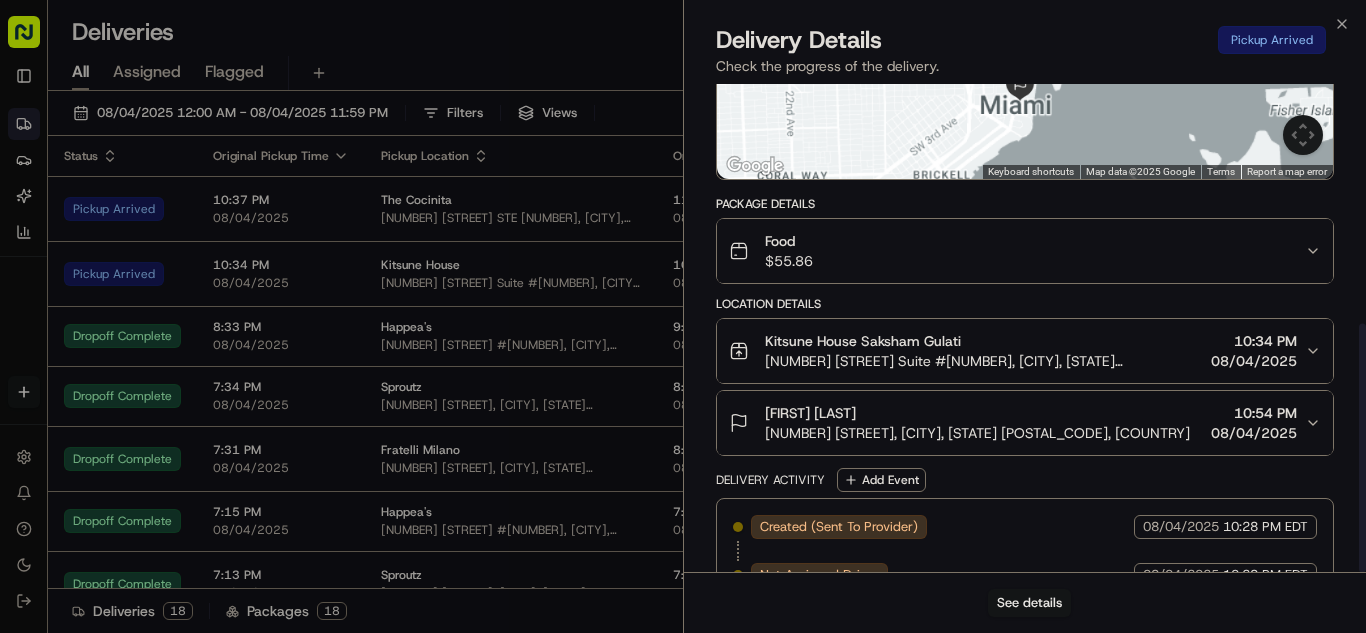 scroll, scrollTop: 470, scrollLeft: 0, axis: vertical 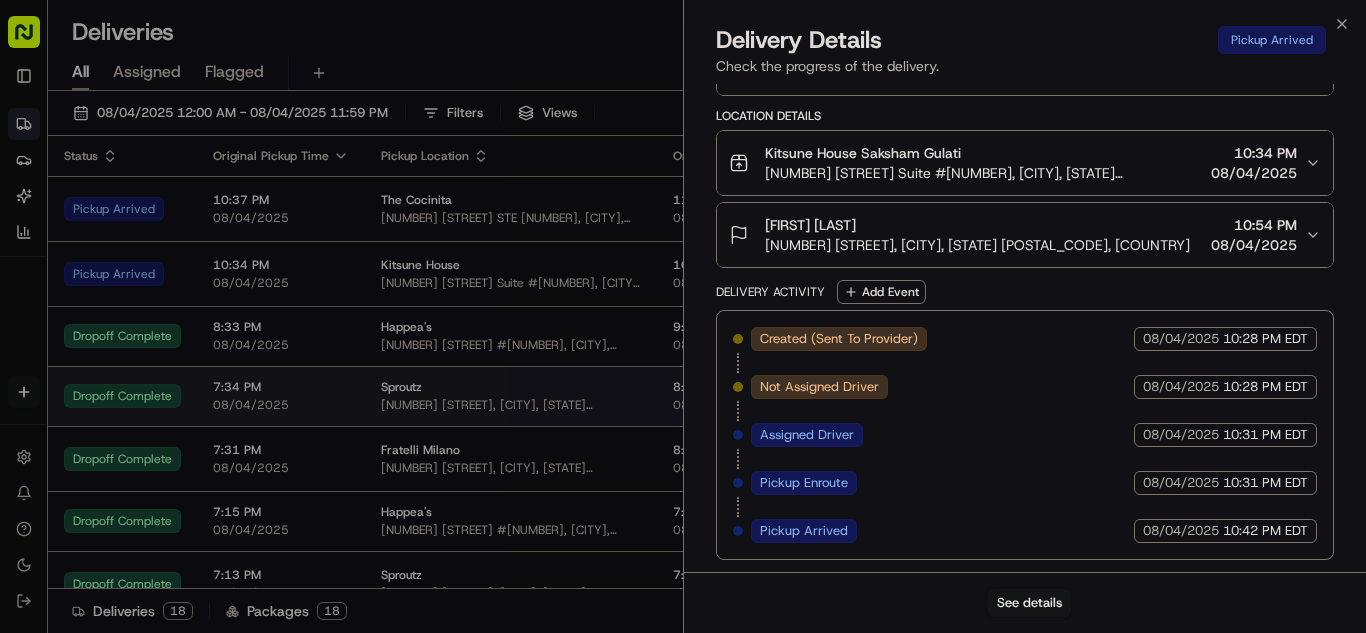 drag, startPoint x: 373, startPoint y: 367, endPoint x: 382, endPoint y: 375, distance: 12.0415945 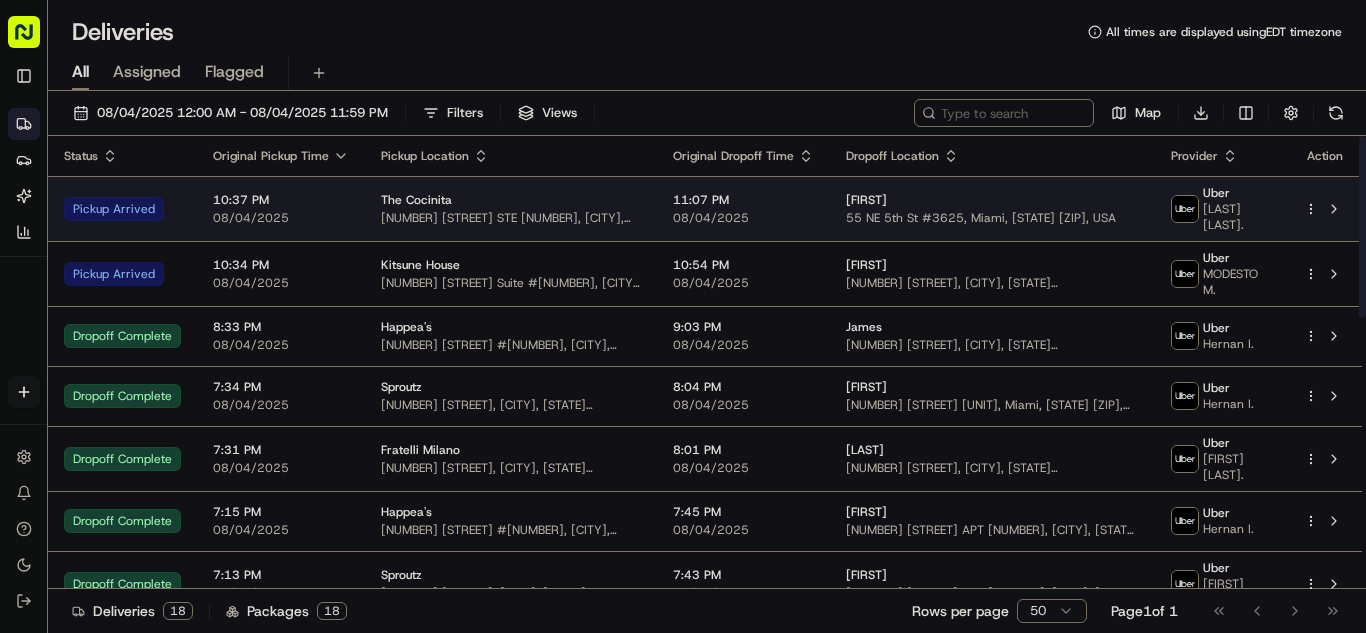 click on "08/04/2025" at bounding box center (281, 218) 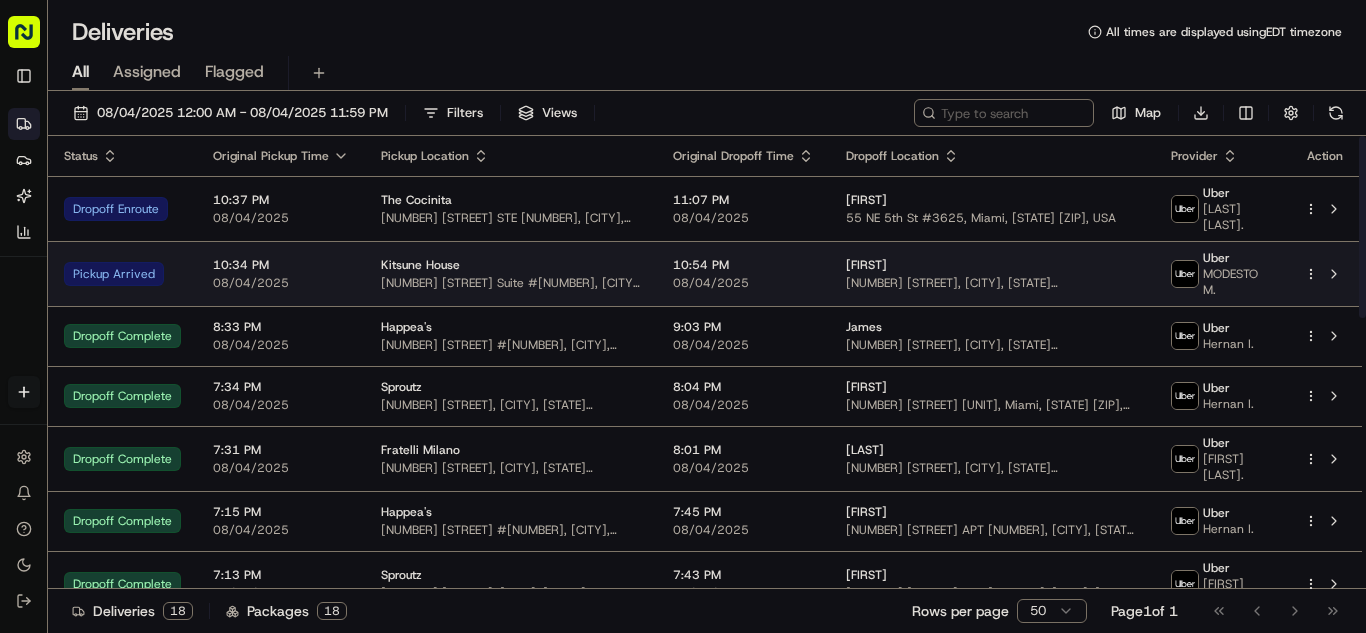click on "10:54 PM 08/04/2025" at bounding box center [743, 273] 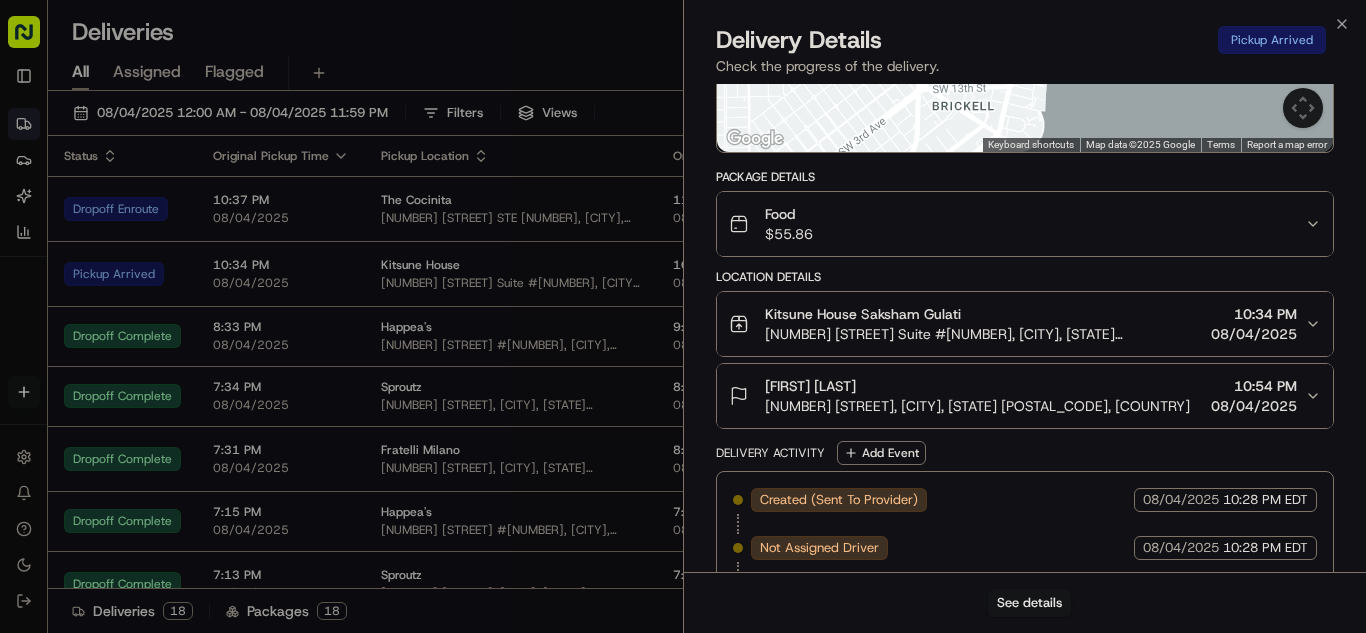 scroll, scrollTop: 470, scrollLeft: 0, axis: vertical 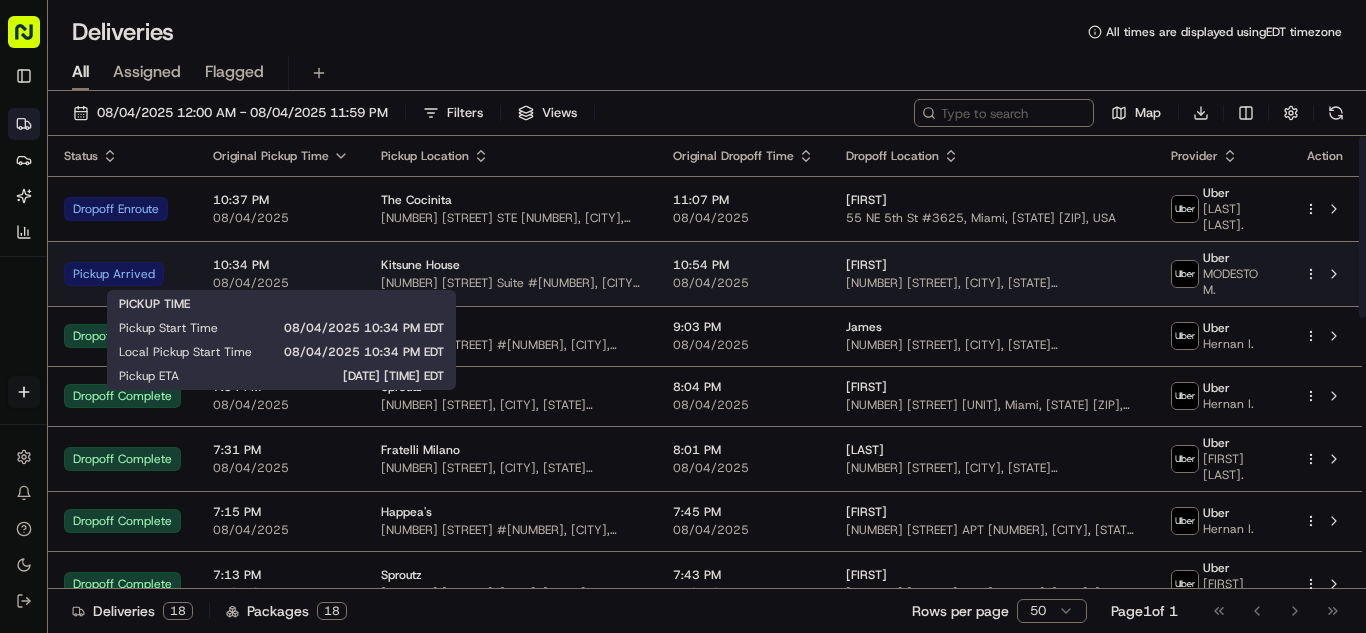 click on "10:34 PM" at bounding box center (281, 265) 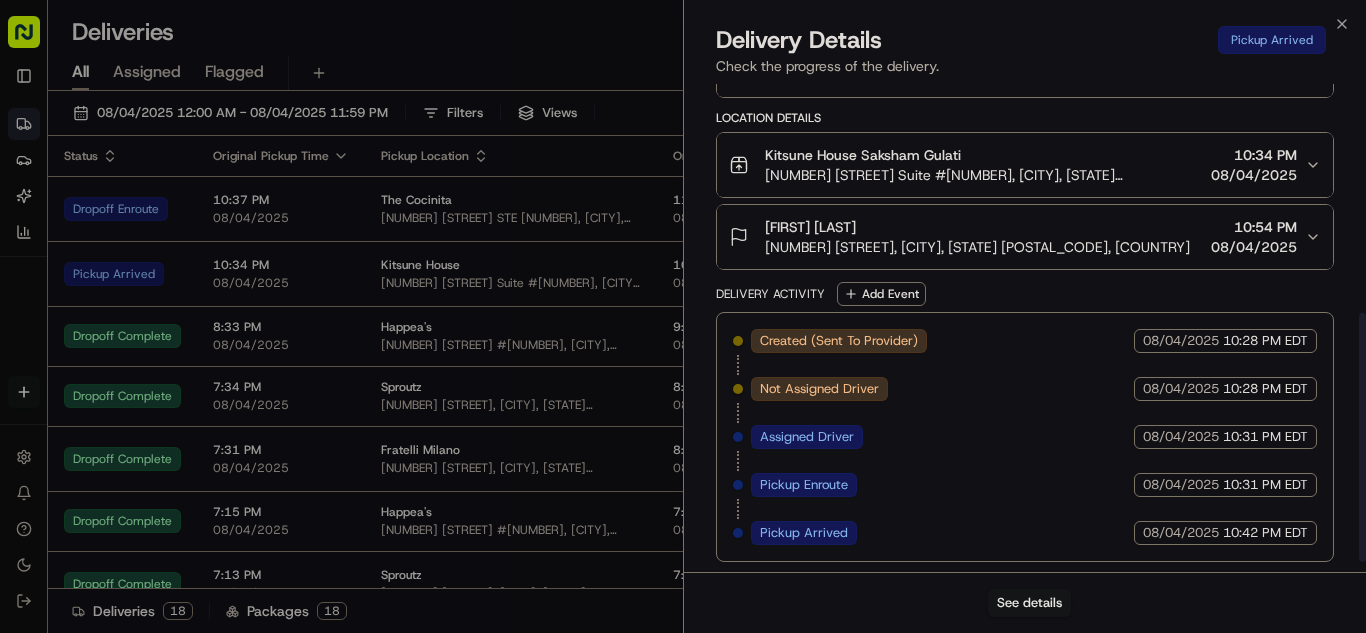 scroll, scrollTop: 470, scrollLeft: 0, axis: vertical 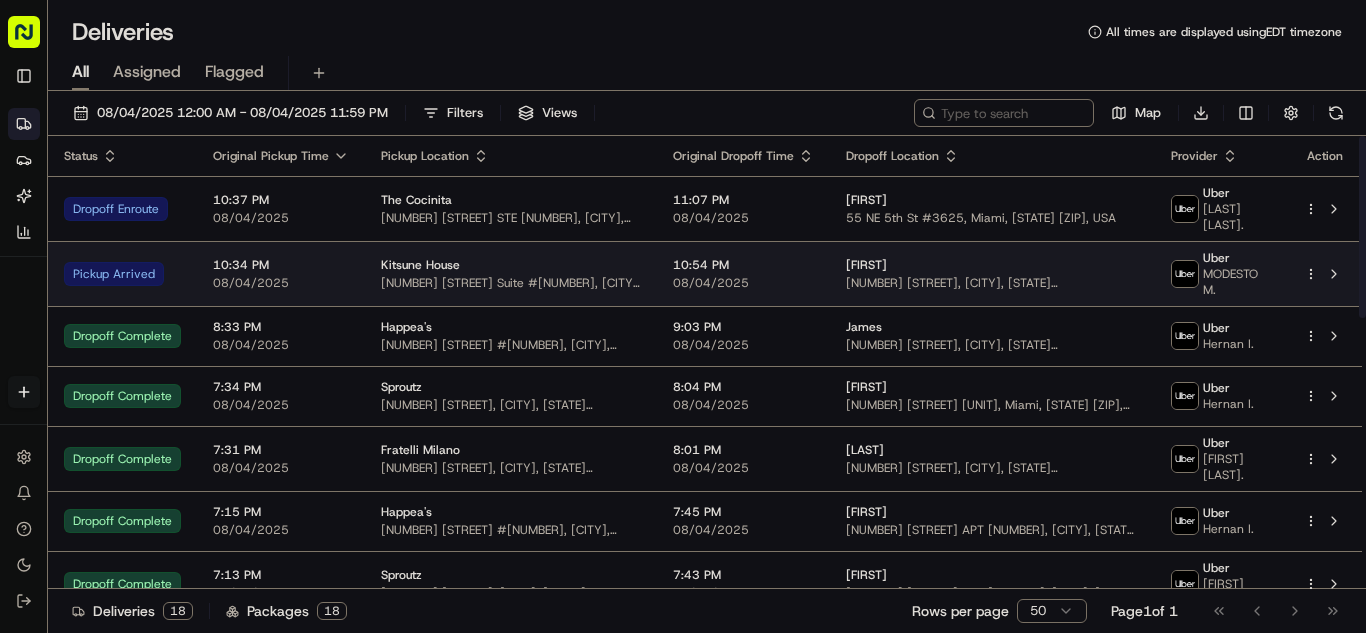 click on "Kitsune House 19 SE 2nd Ave Suite #4, Miami, [STATE] [ZIP], USA" at bounding box center (511, 273) 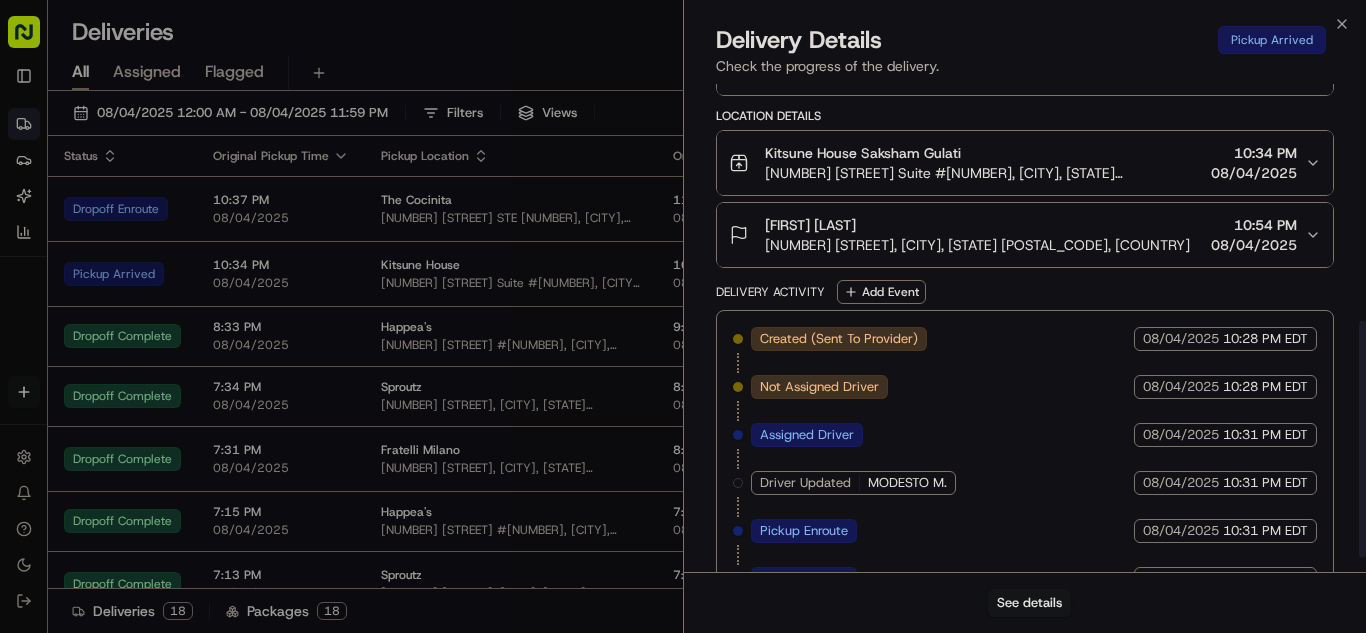 scroll, scrollTop: 518, scrollLeft: 0, axis: vertical 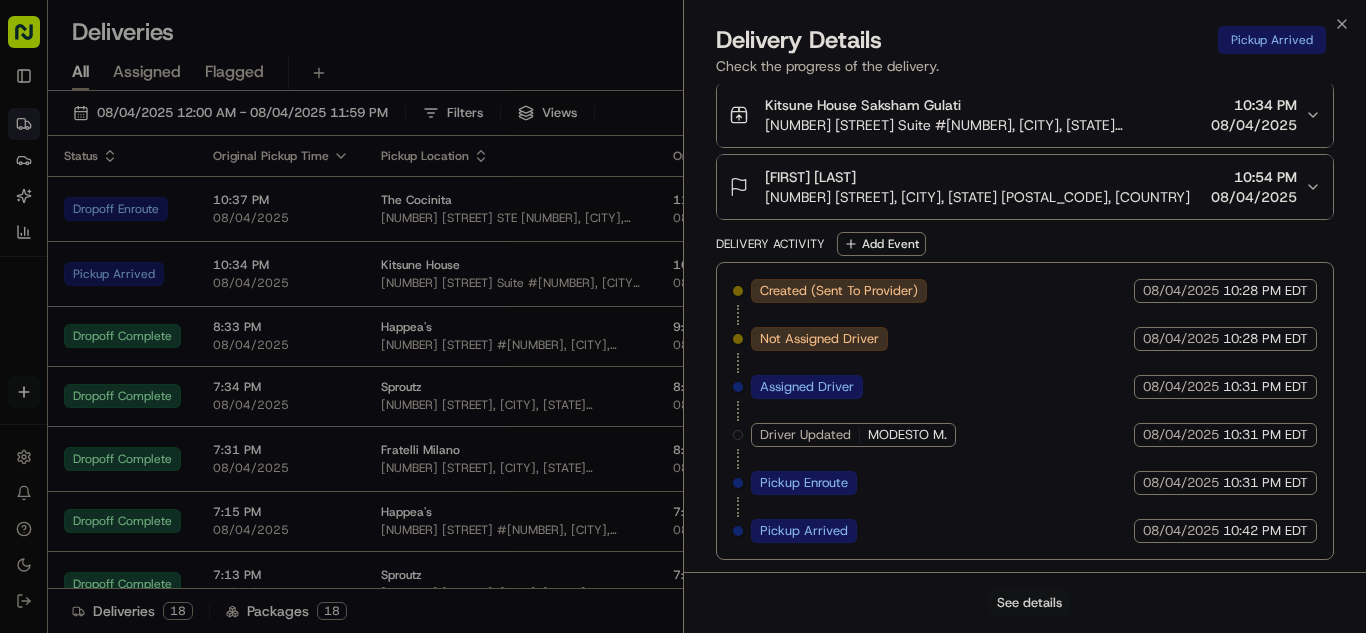 click on "See details" at bounding box center (1029, 603) 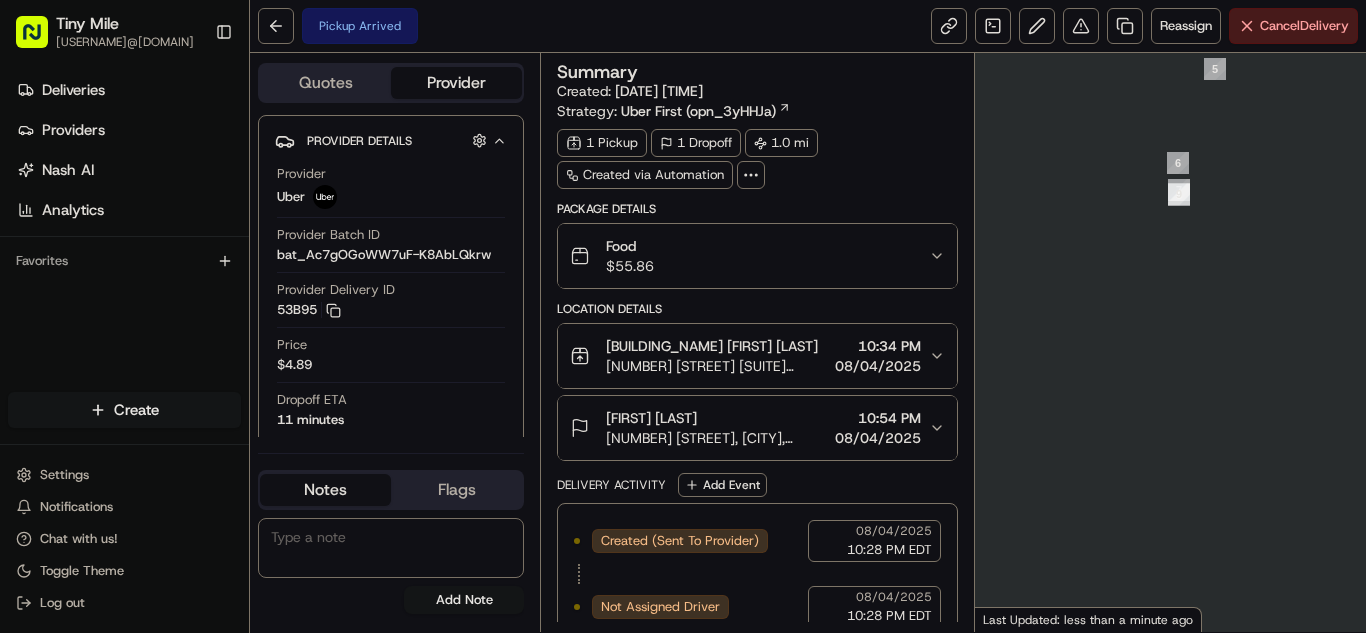 scroll, scrollTop: 0, scrollLeft: 0, axis: both 